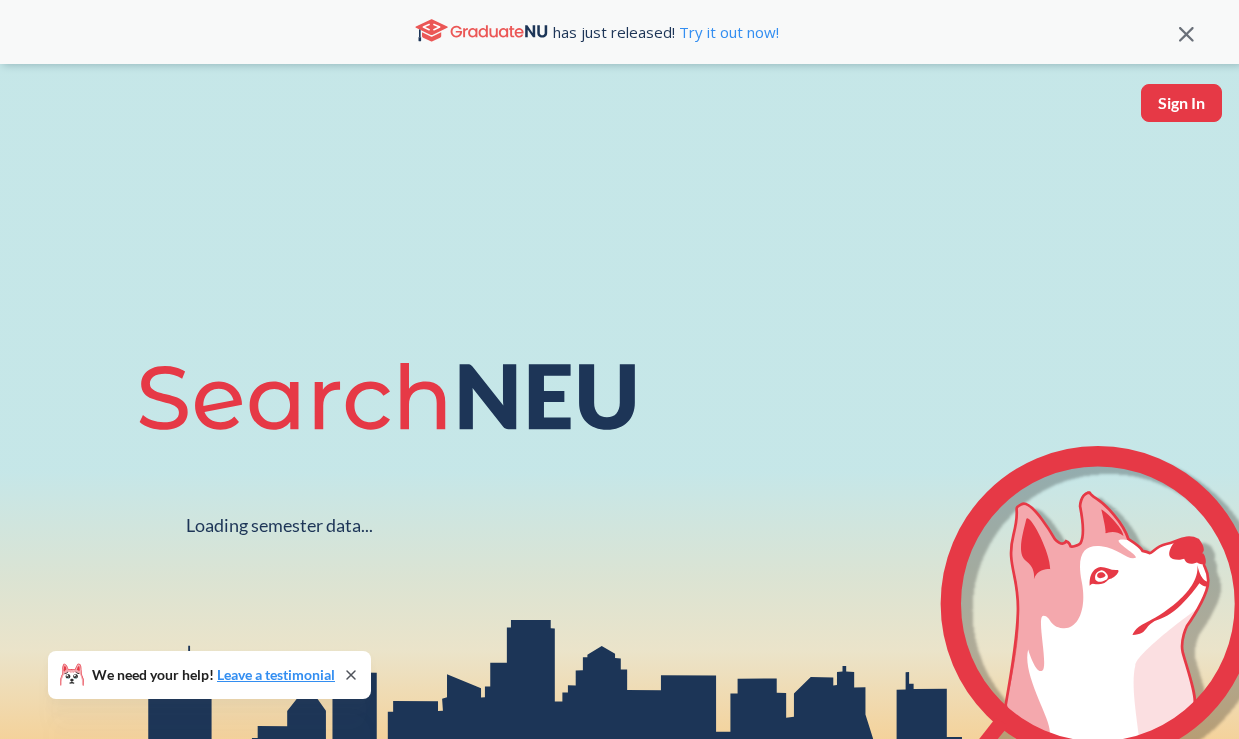 scroll, scrollTop: 0, scrollLeft: 0, axis: both 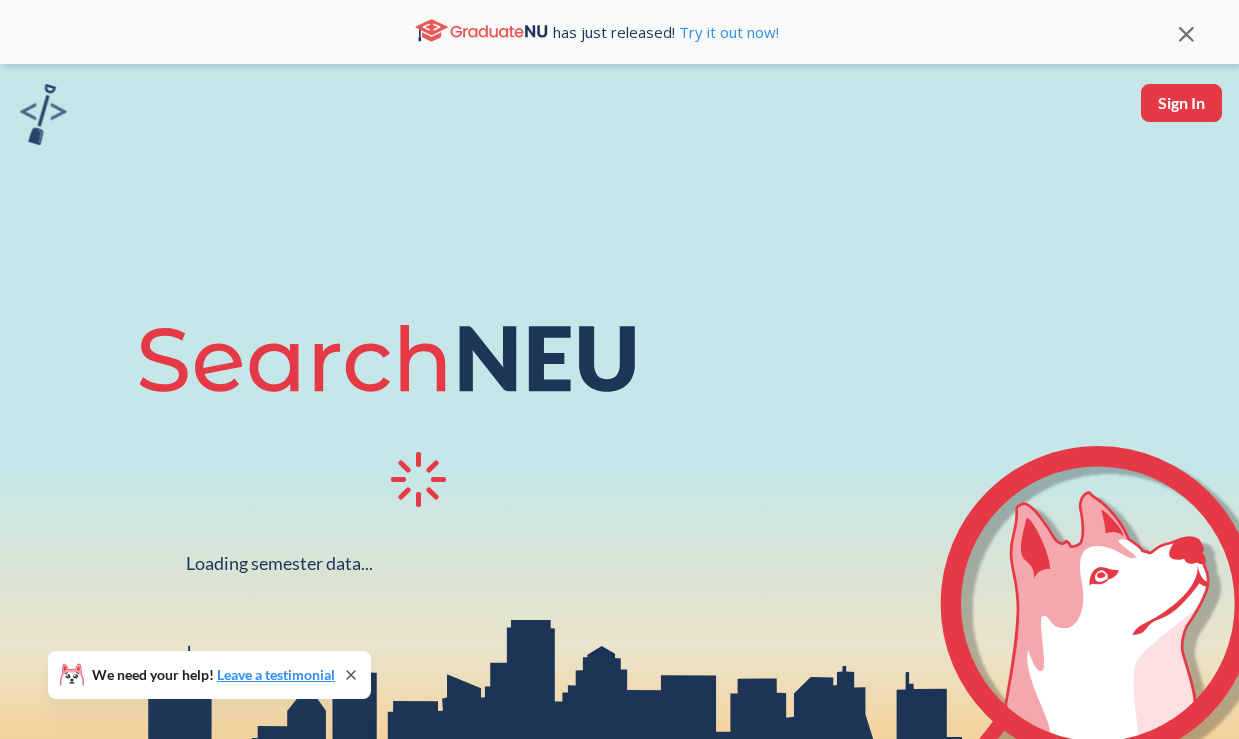 click on "Sign In" at bounding box center [1181, 103] 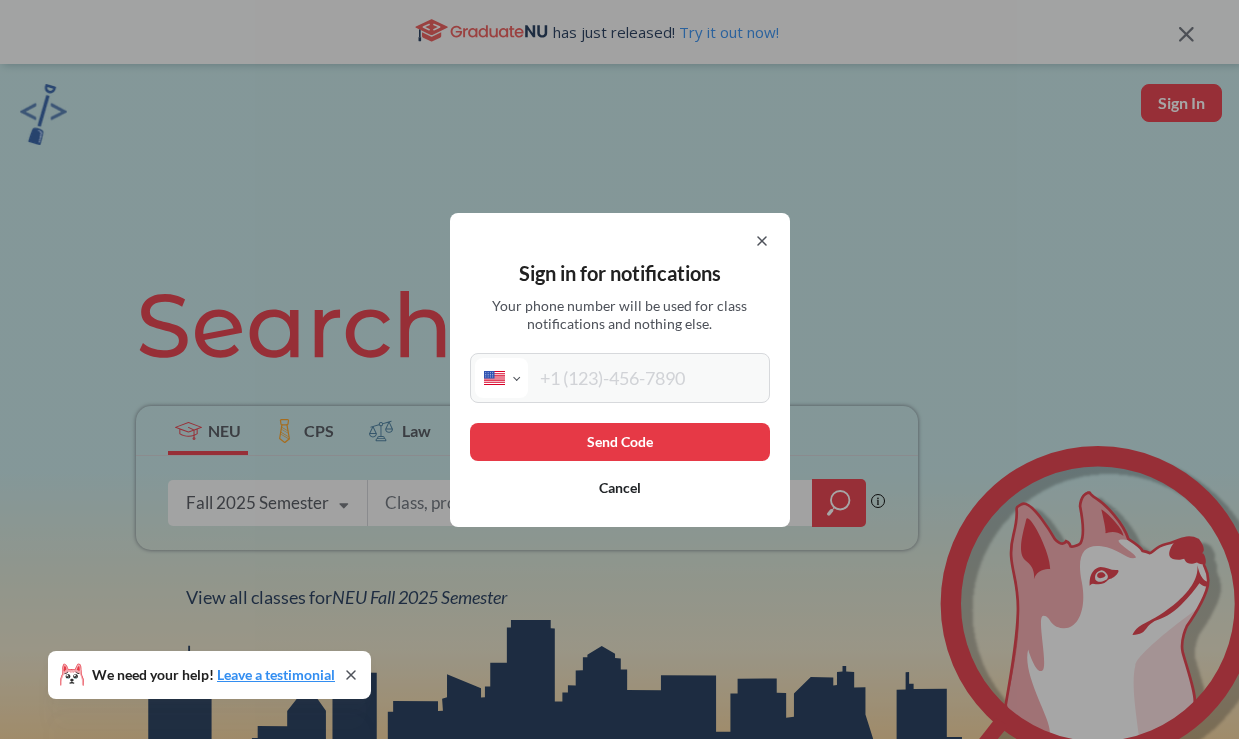click on "International Afghanistan Åland Islands Albania Algeria American Samoa Andorra Angola Anguilla Antigua and Barbuda Argentina Armenia Aruba Ascension Island Australia Austria Azerbaijan Bahamas Bahrain Bangladesh Barbados Belarus Belgium Belize Benin Bermuda Bhutan Bolivia Bonaire, Sint Eustatius and Saba Bosnia and Herzegovina Botswana Brazil British Indian Ocean Territory Brunei Darussalam Bulgaria Burkina Faso Burundi Cambodia Cameroon Canada Cape Verde Cayman Islands Central African Republic Chad Chile China Christmas Island Cocos (Keeling) Islands Colombia Comoros Congo Congo, Democratic Republic of the Cook Islands Costa Rica Cote d'Ivoire Croatia Cuba Curaçao Cyprus Czech Republic Denmark Djibouti Dominica Dominican Republic Ecuador Egypt El Salvador Equatorial Guinea Eritrea Estonia Ethiopia Falkland Islands Faroe Islands Federated States of Micronesia Fiji Finland France French Guiana French Polynesia Gabon Gambia Georgia Germany Ghana Gibraltar Greece Greenland Grenada Guadeloupe Guam Guatemala" at bounding box center [501, 378] 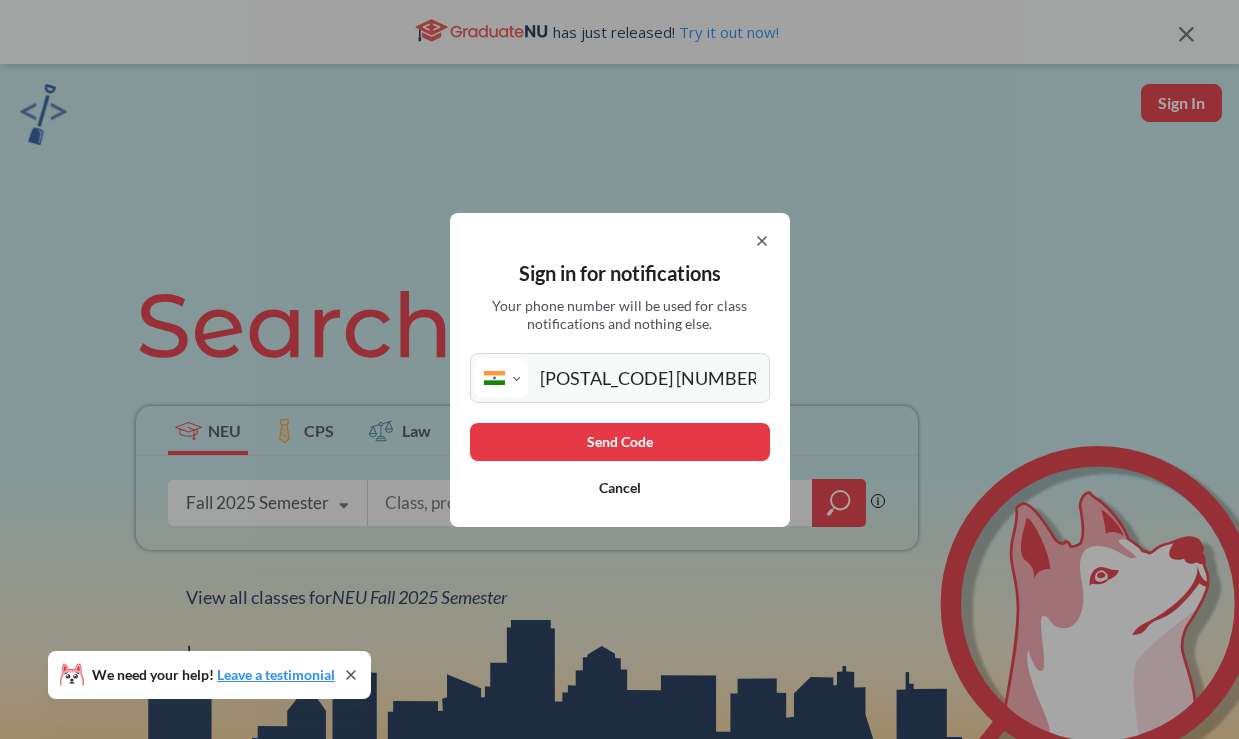 type on "[POSTAL_CODE] [NUMBER]" 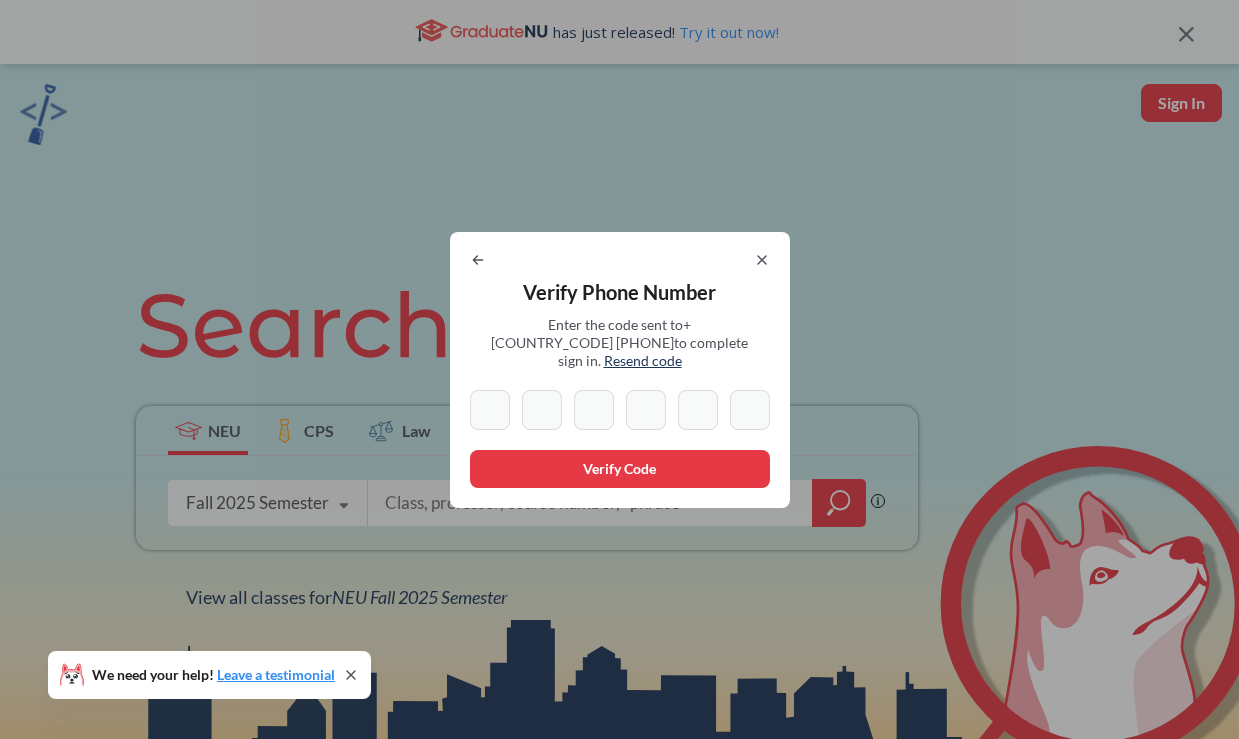 type on "8" 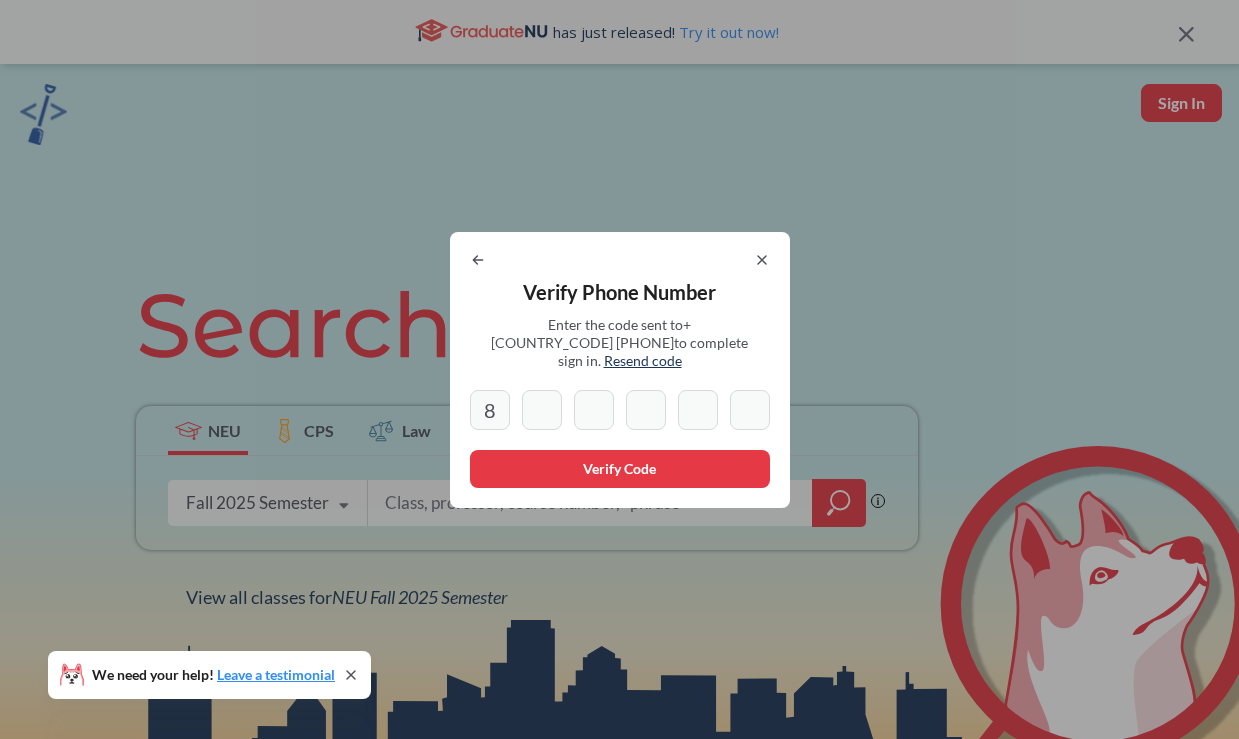 type on "5" 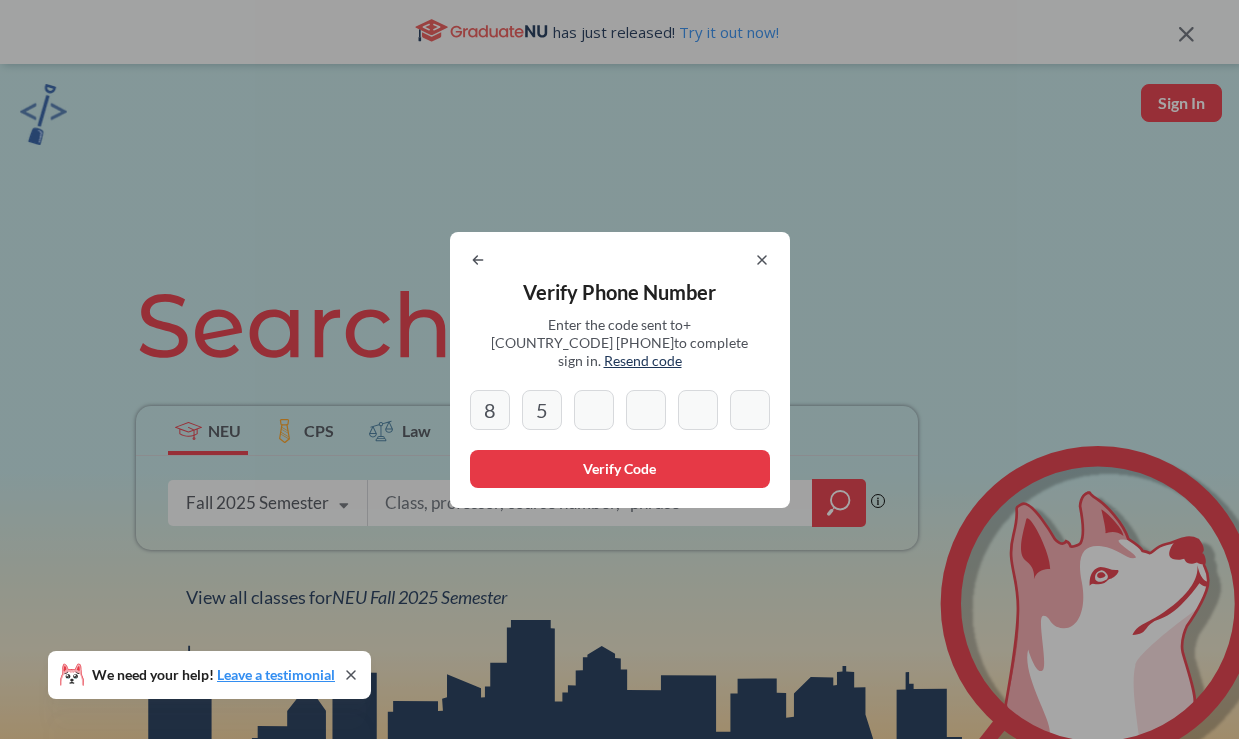 type on "0" 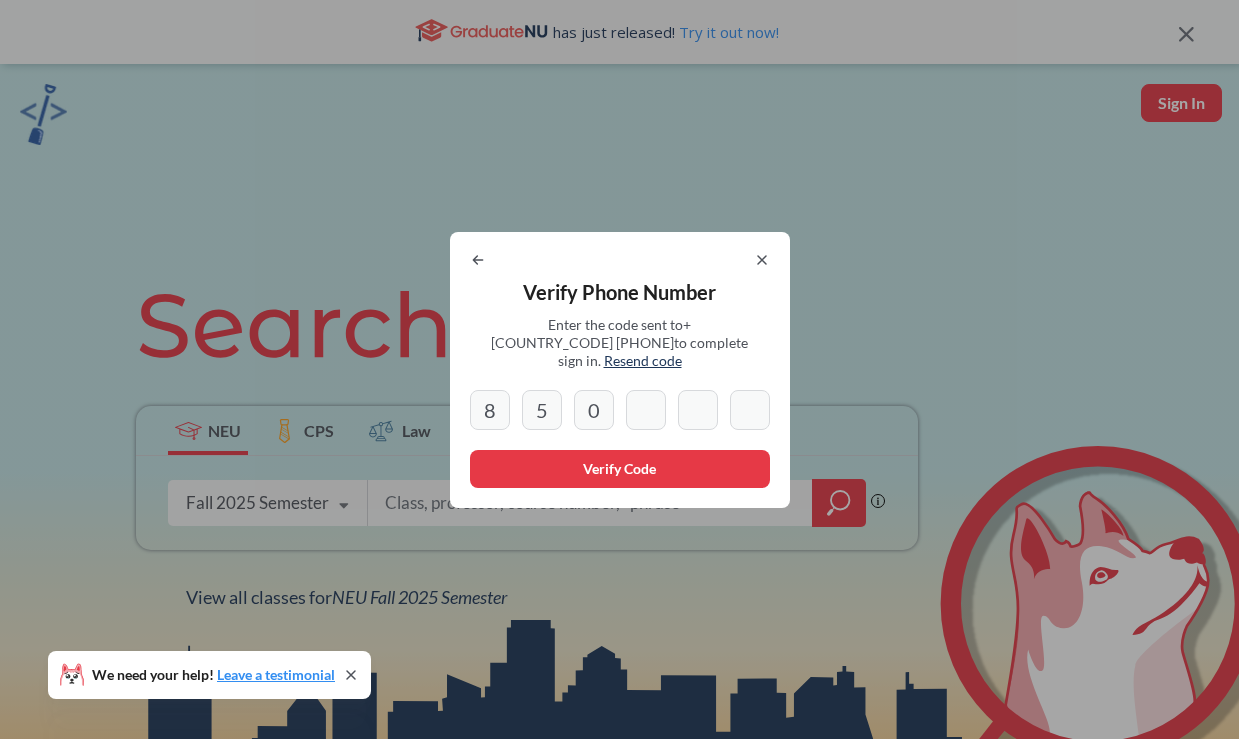 type on "3" 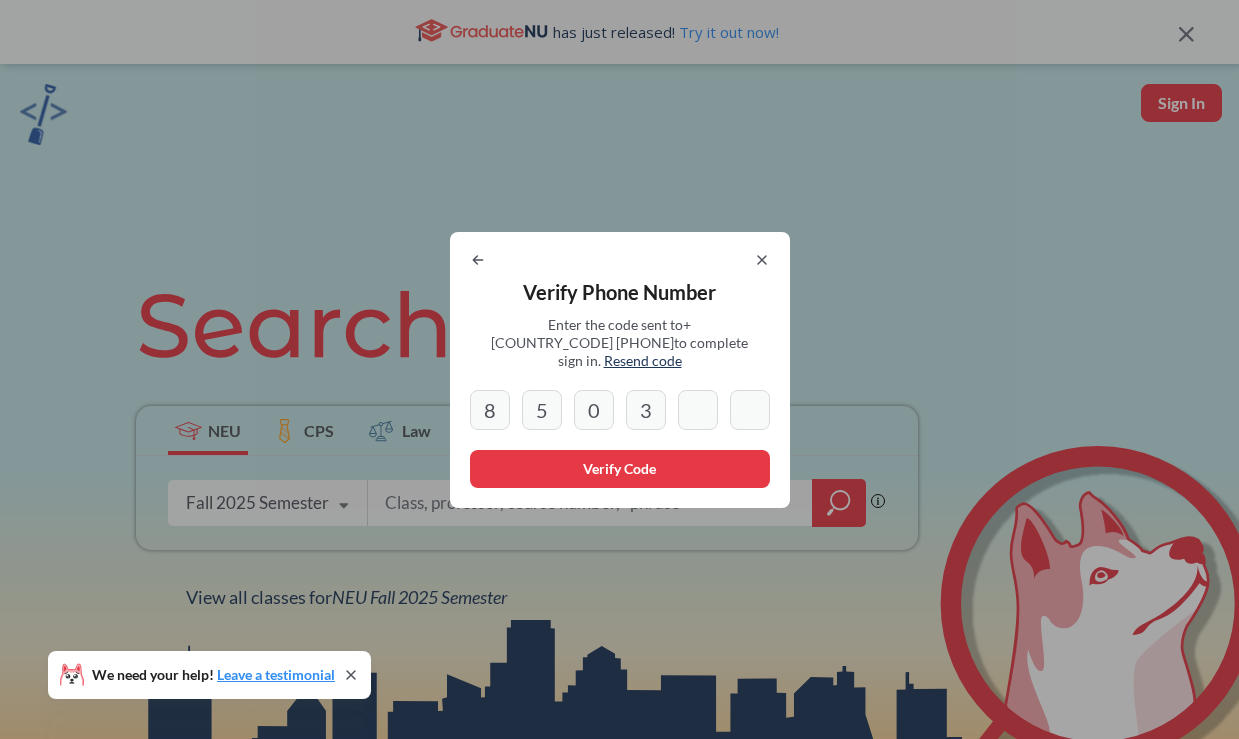 type on "4" 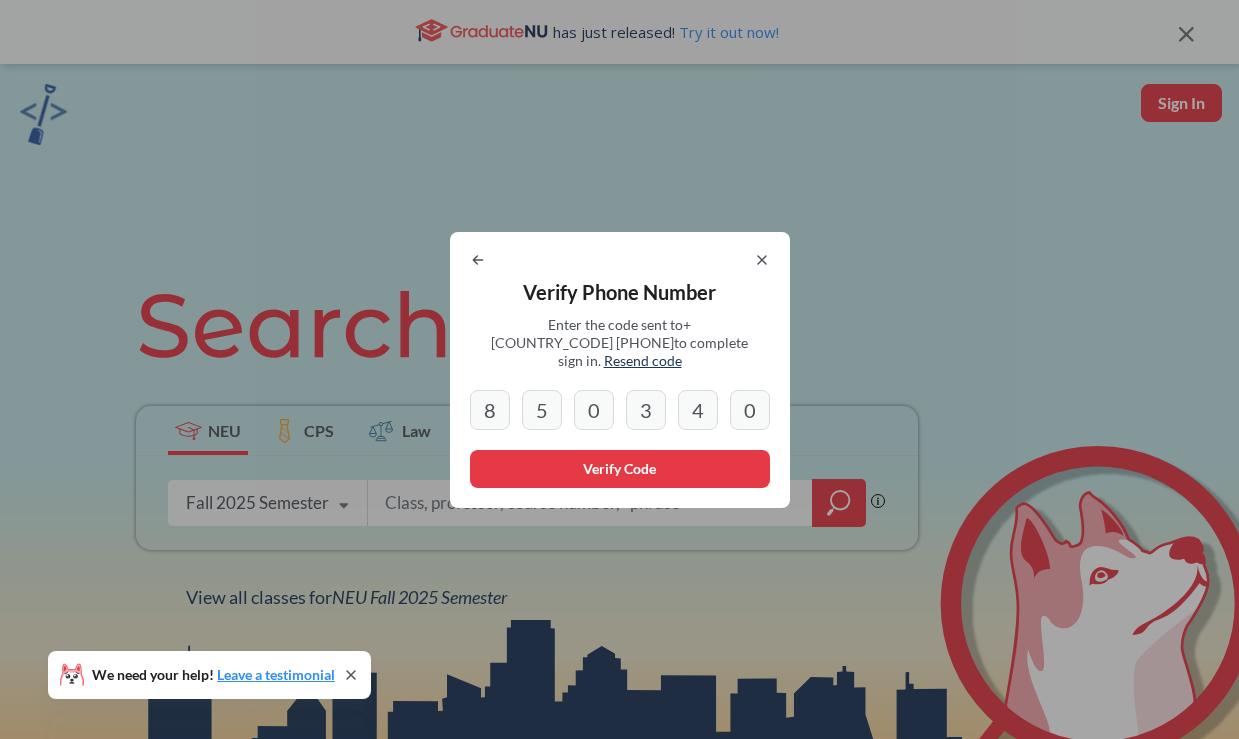 type on "0" 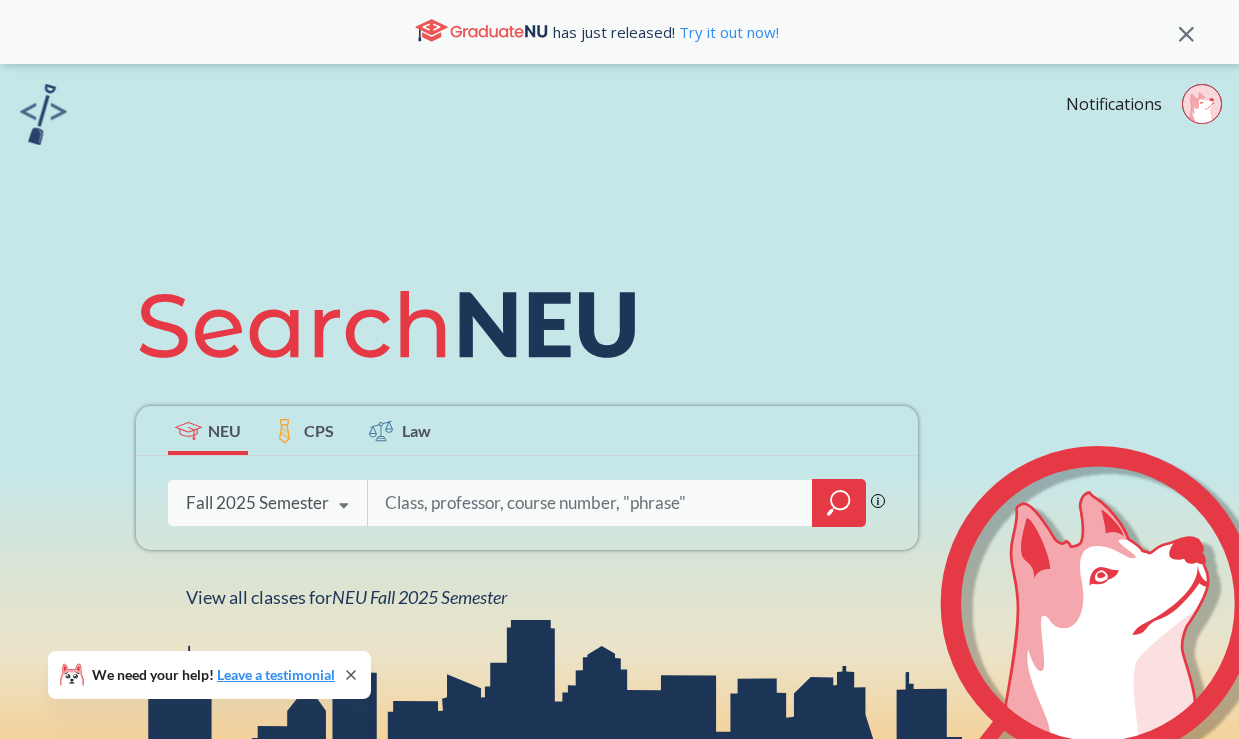 click at bounding box center (591, 503) 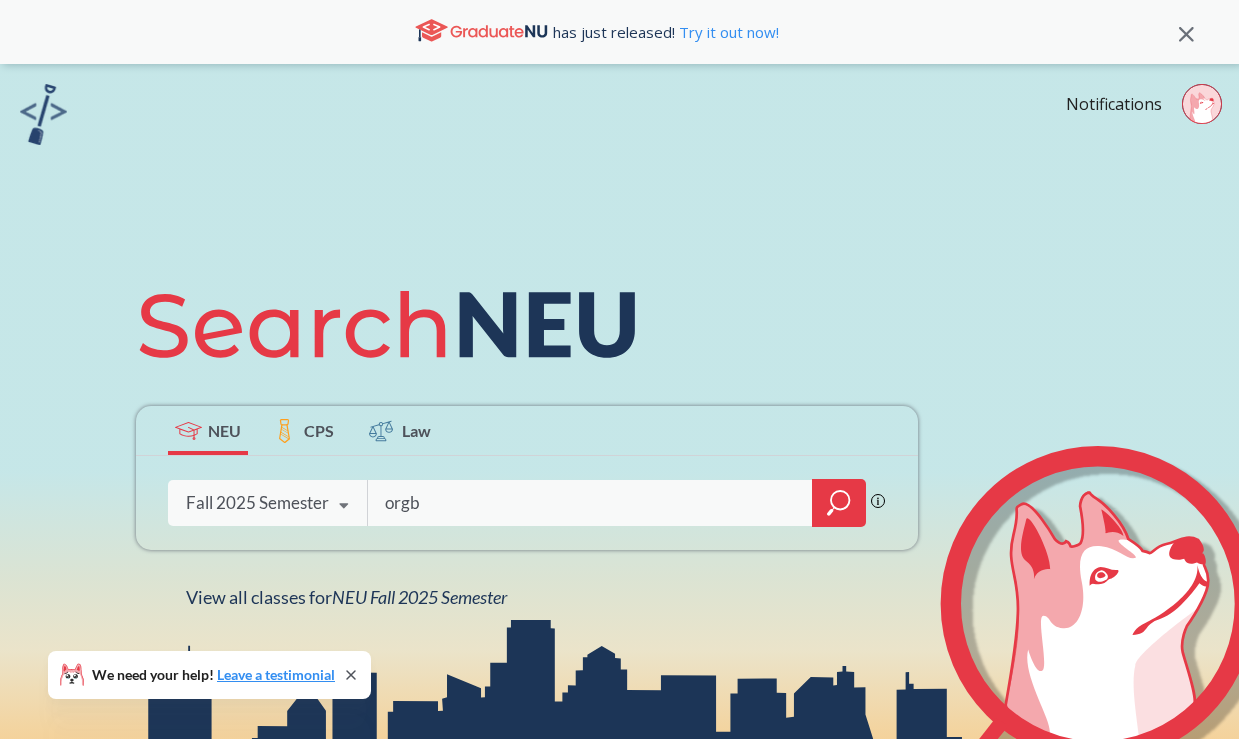 type on "orgb" 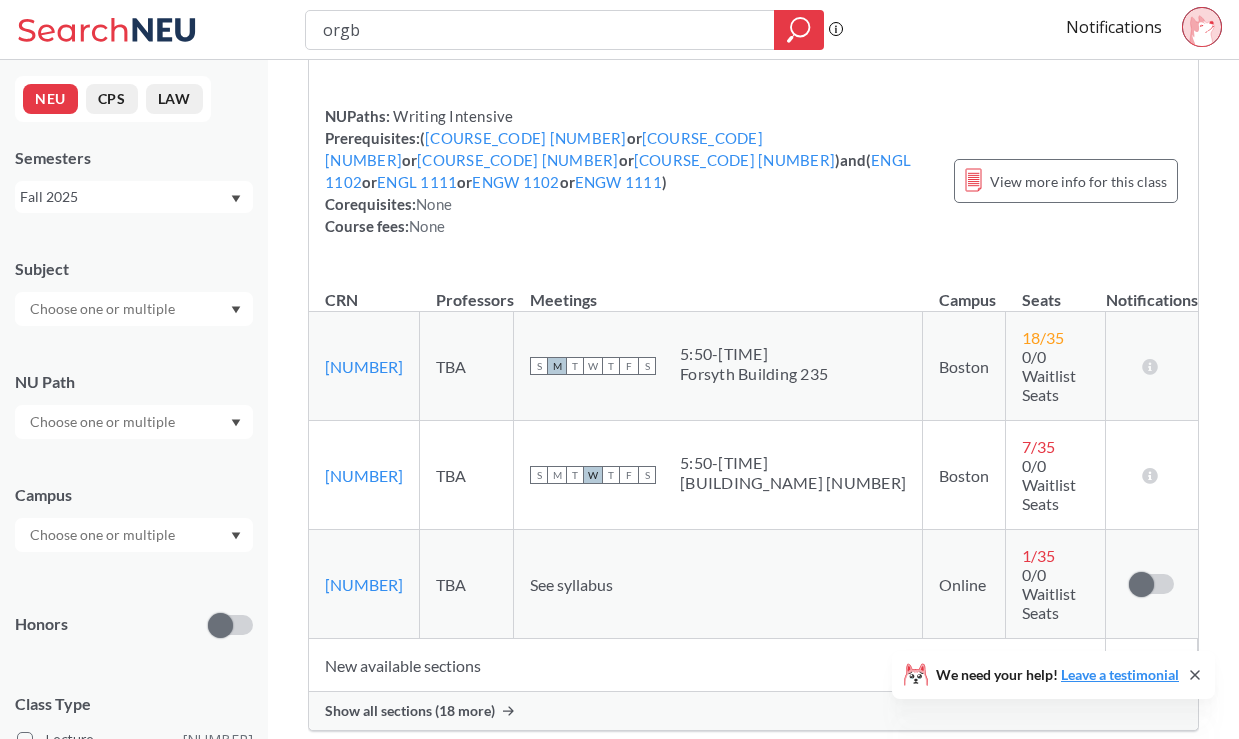 scroll, scrollTop: 815, scrollLeft: 0, axis: vertical 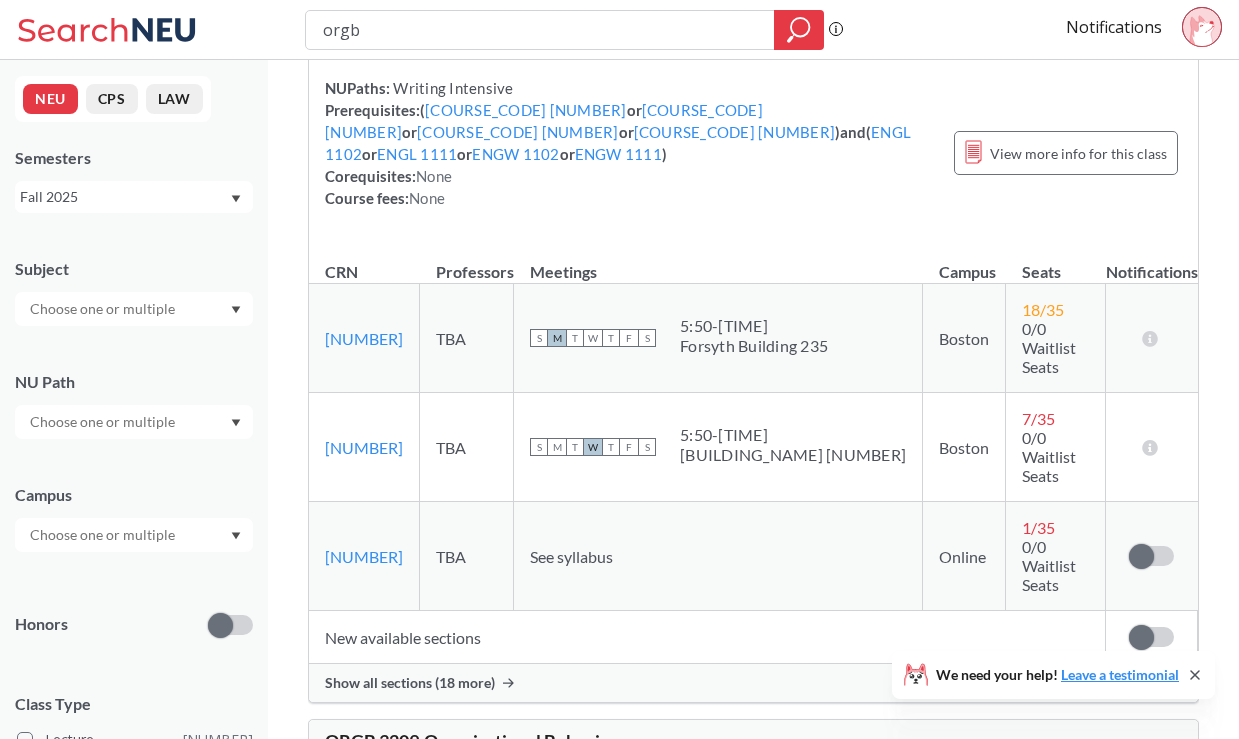 click on "Show all sections (18 more)" at bounding box center (410, 683) 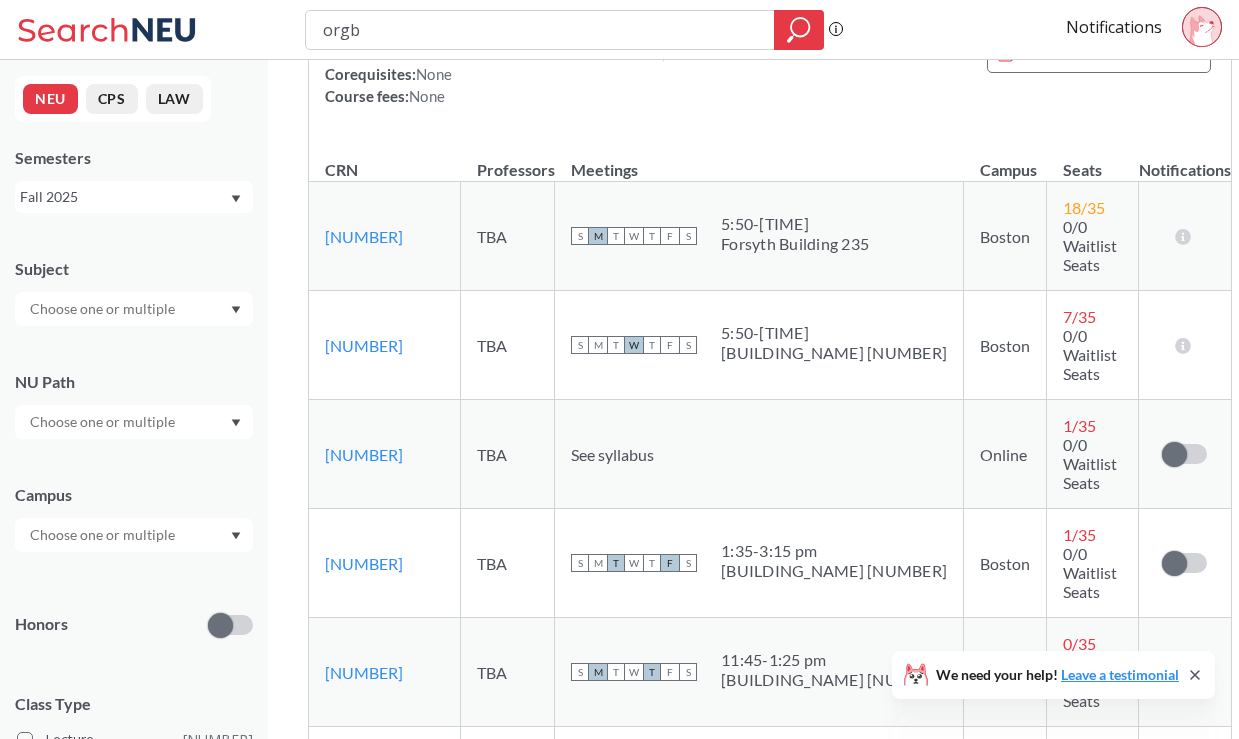 scroll, scrollTop: 902, scrollLeft: 0, axis: vertical 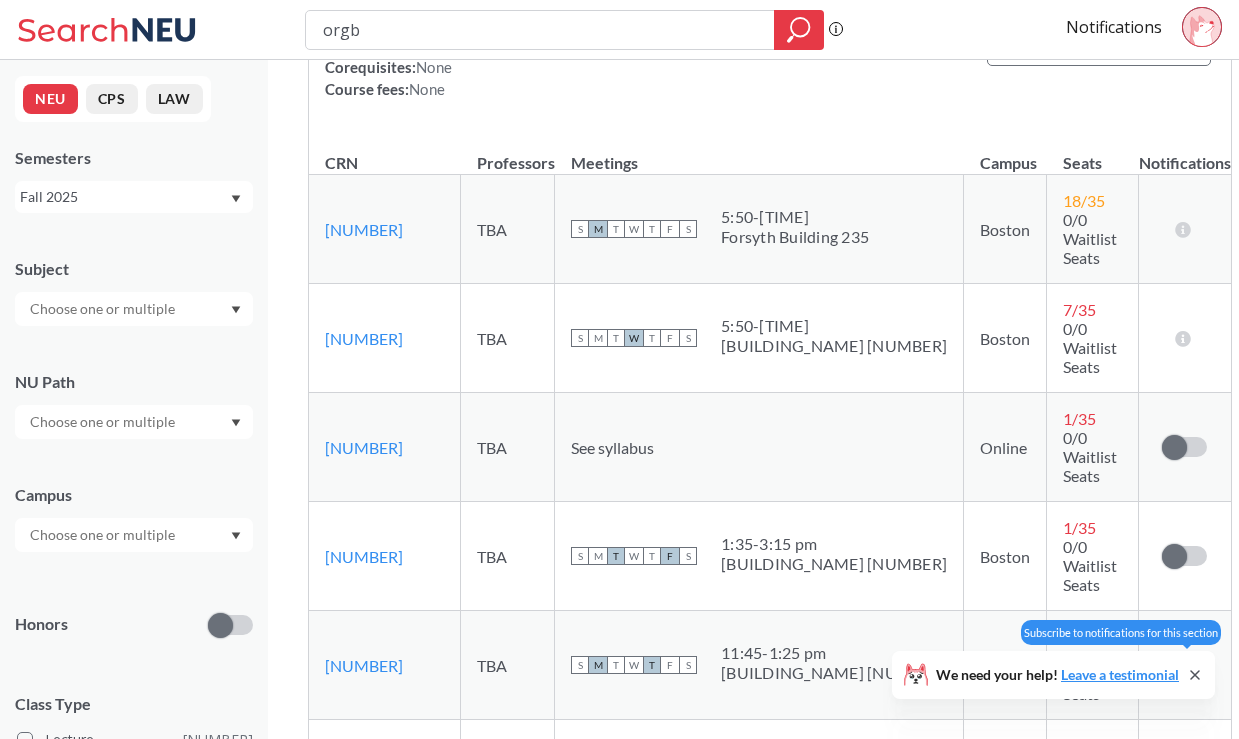 click at bounding box center [1184, 665] 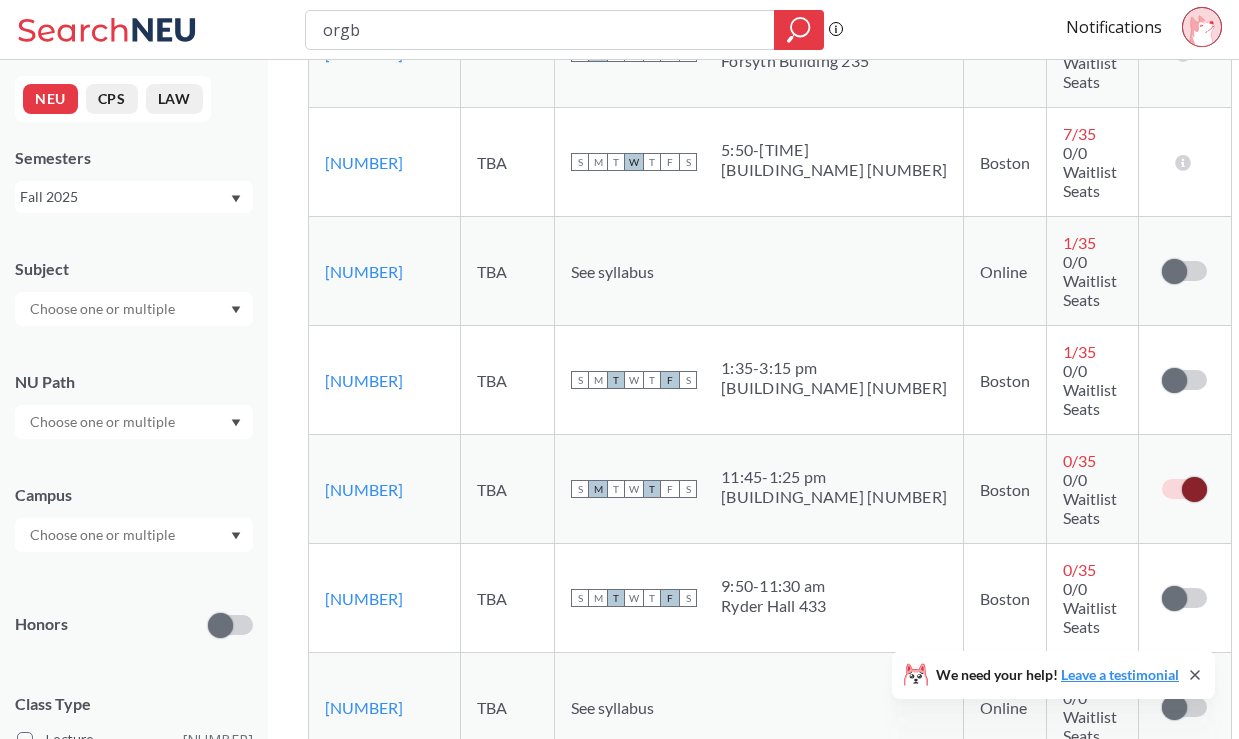 scroll, scrollTop: 1079, scrollLeft: 0, axis: vertical 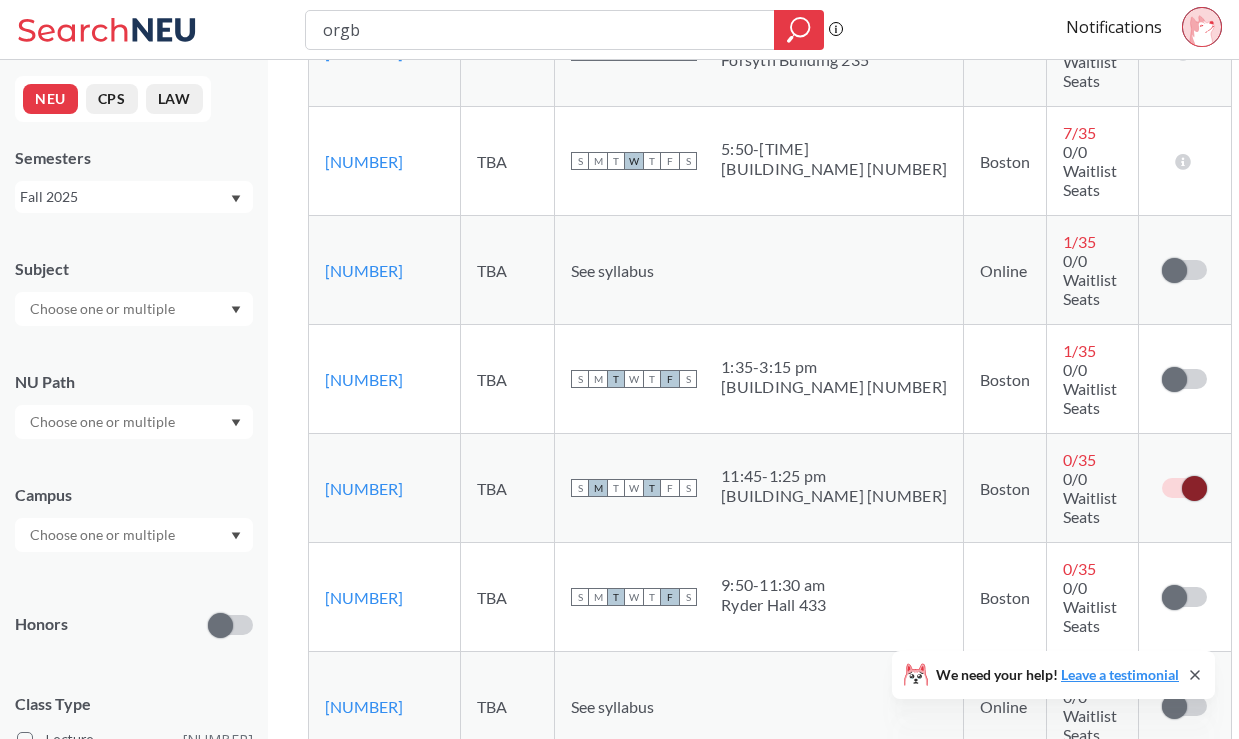 click at bounding box center (1174, 815) 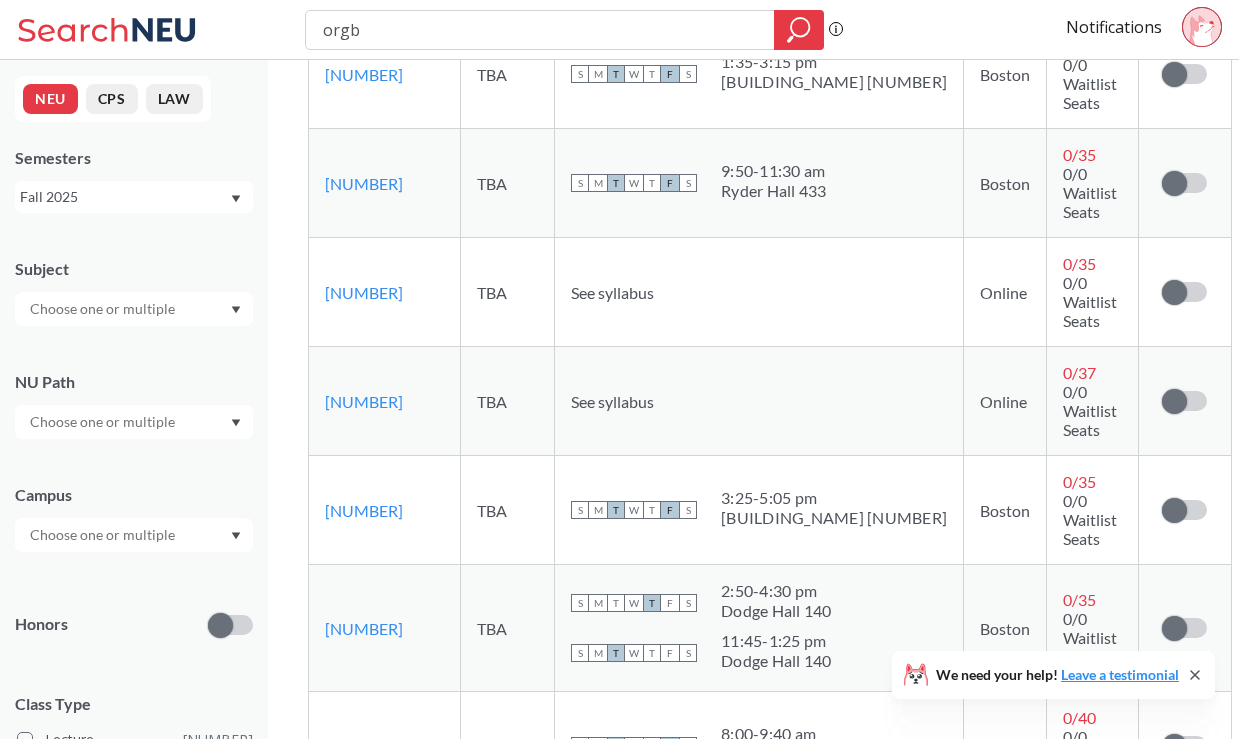 scroll, scrollTop: 1614, scrollLeft: 0, axis: vertical 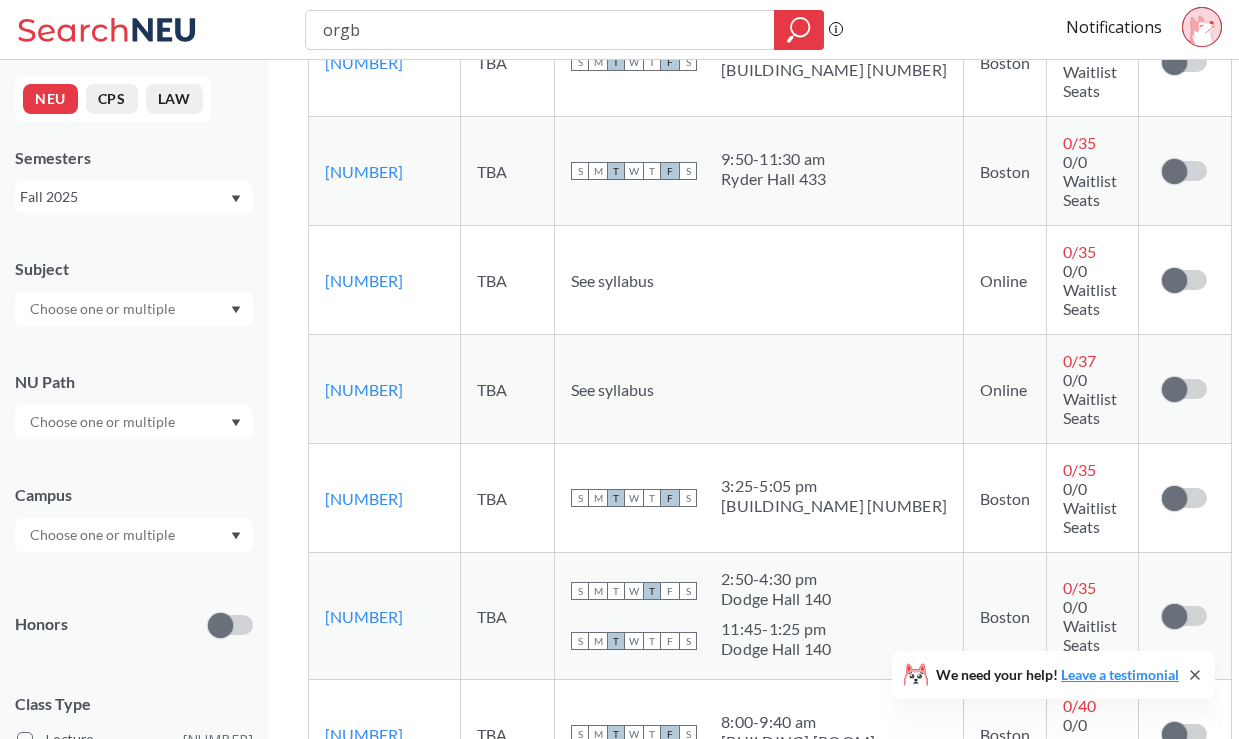 click at bounding box center (1174, 952) 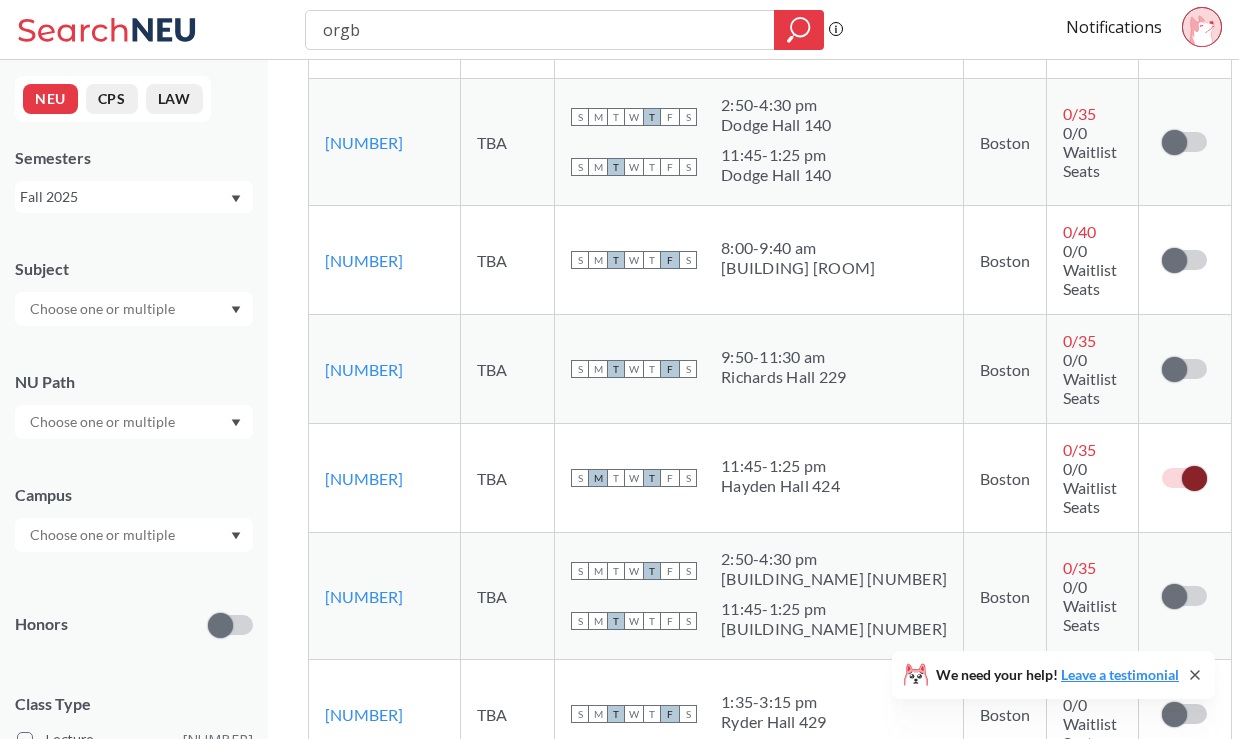 scroll, scrollTop: 2089, scrollLeft: 0, axis: vertical 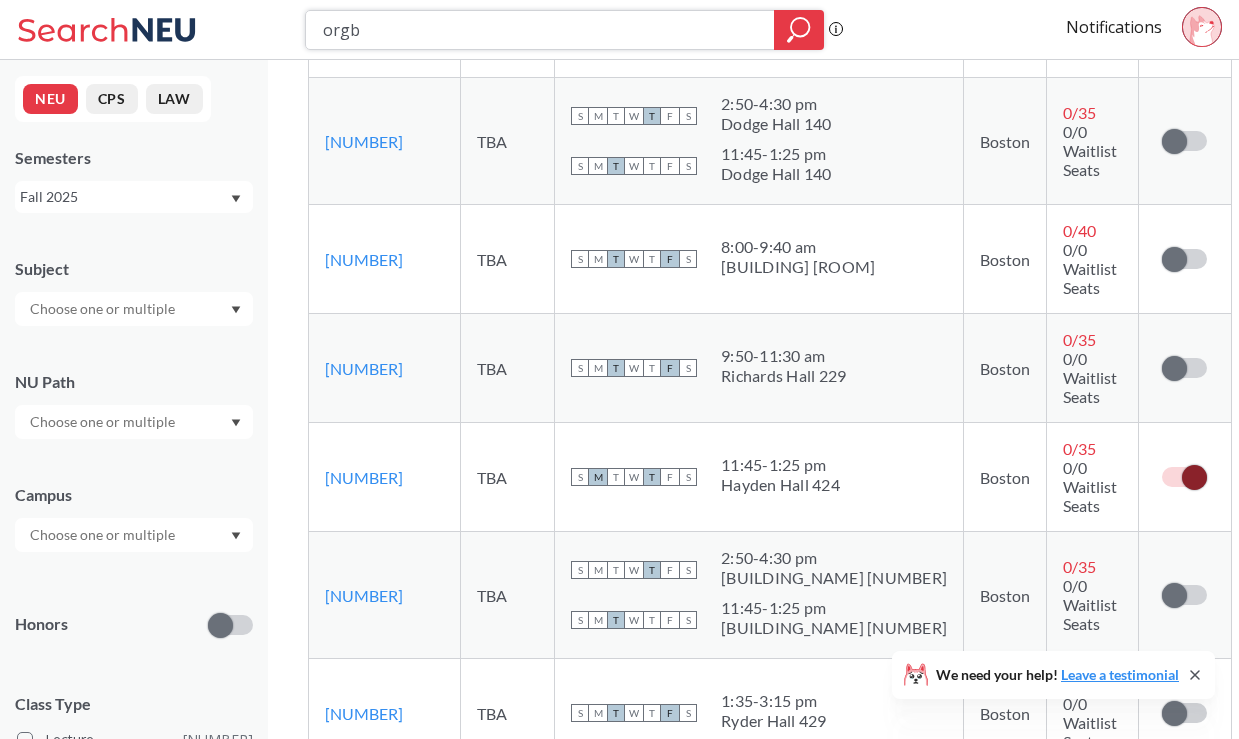 drag, startPoint x: 368, startPoint y: 33, endPoint x: 307, endPoint y: 31, distance: 61.03278 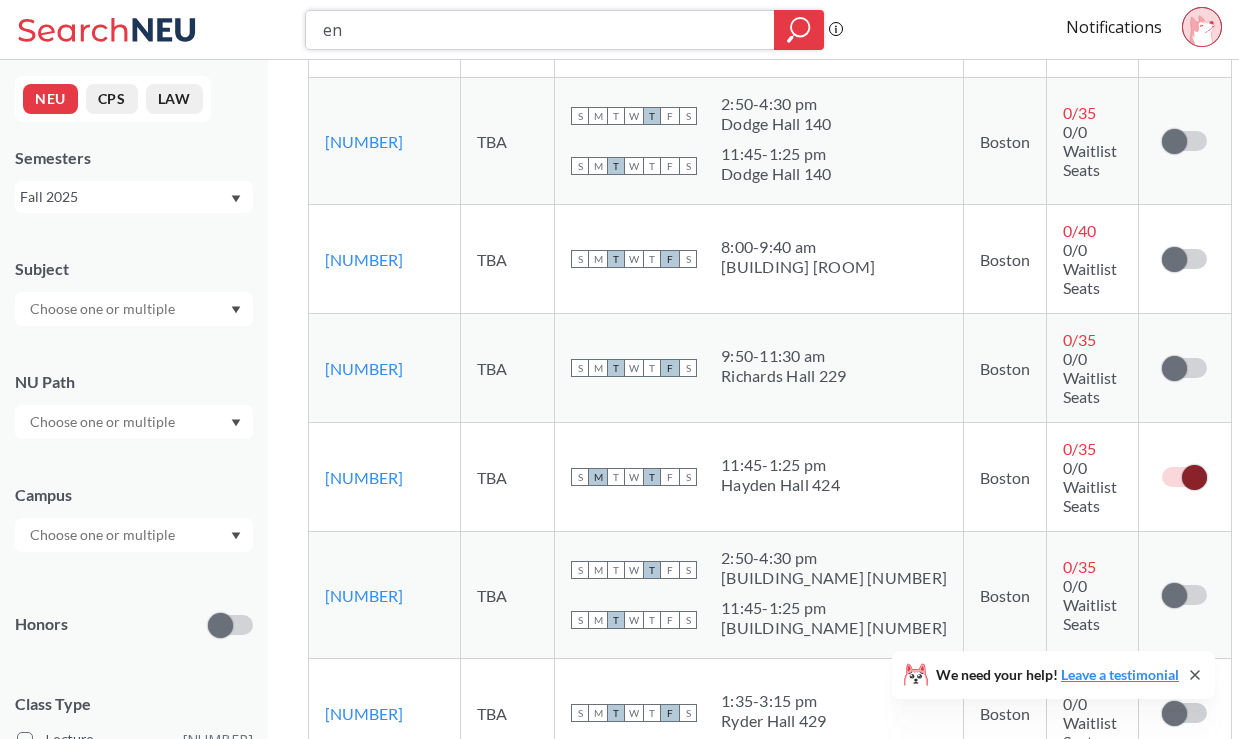 type on "e" 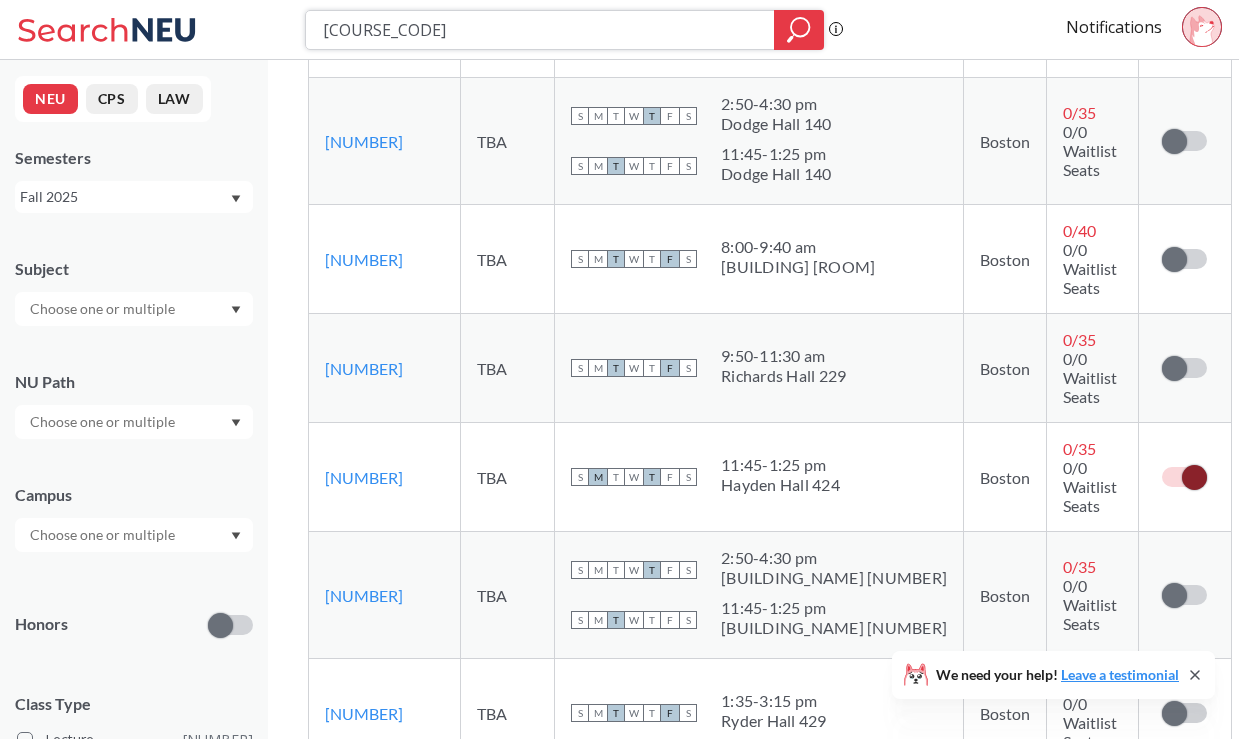 type on "advanced writing 3304" 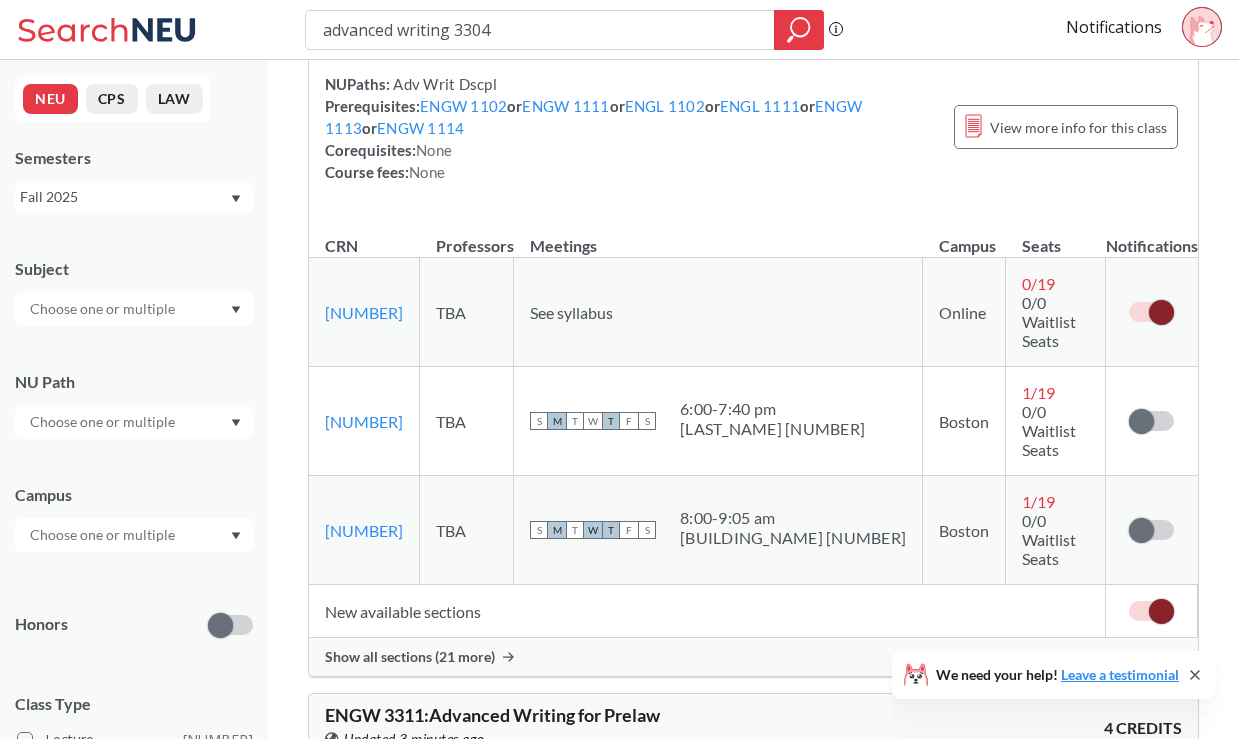 scroll, scrollTop: 247, scrollLeft: 0, axis: vertical 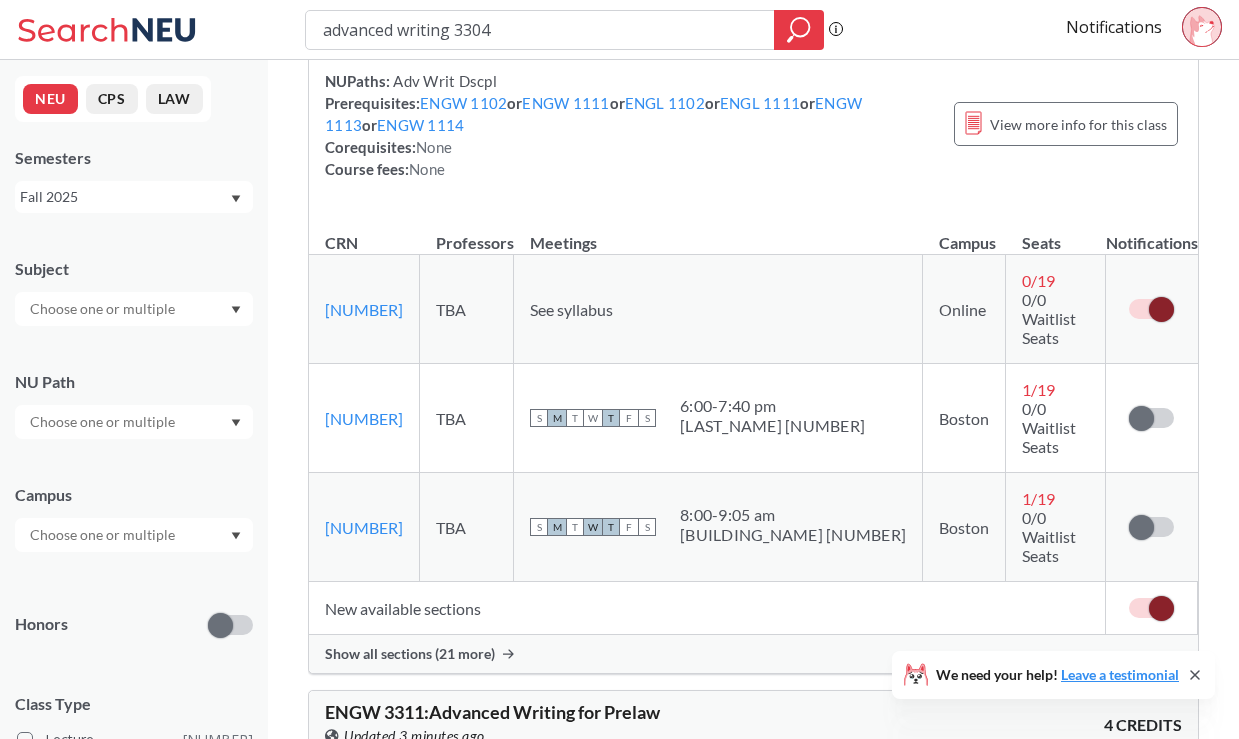 click on "Show all sections (21 more)" at bounding box center (410, 654) 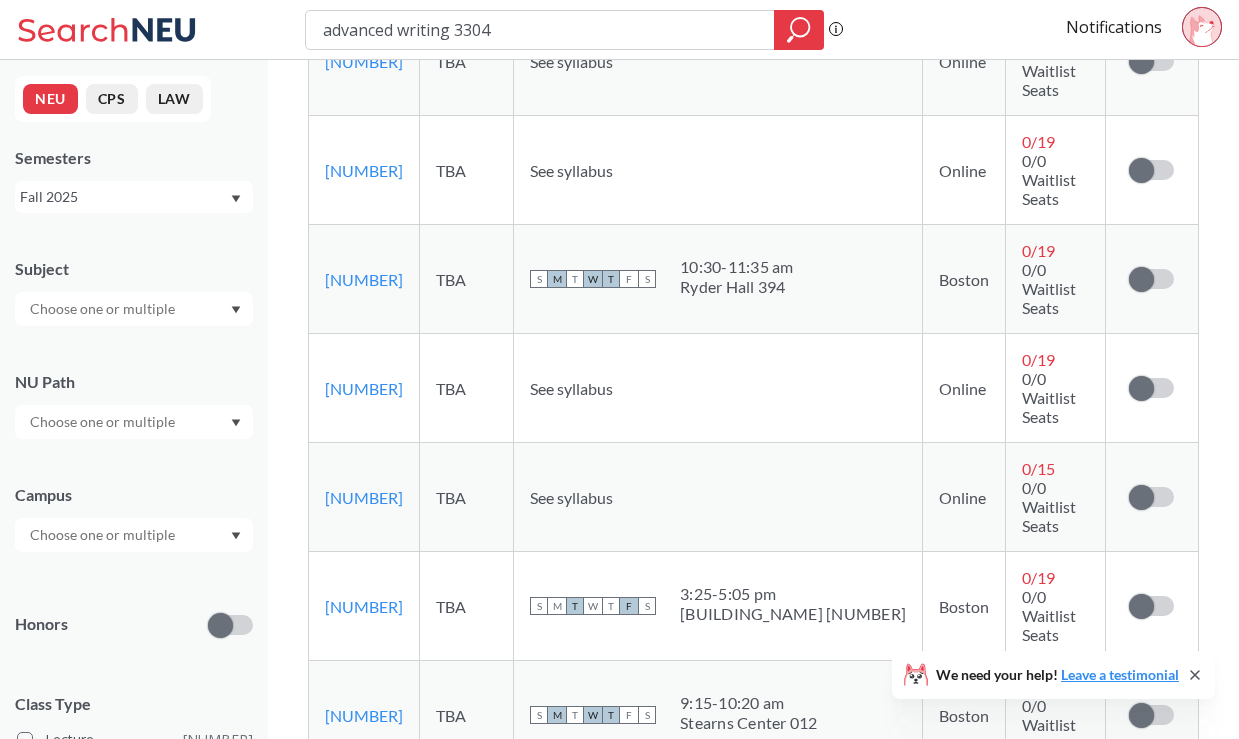 scroll, scrollTop: 989, scrollLeft: 0, axis: vertical 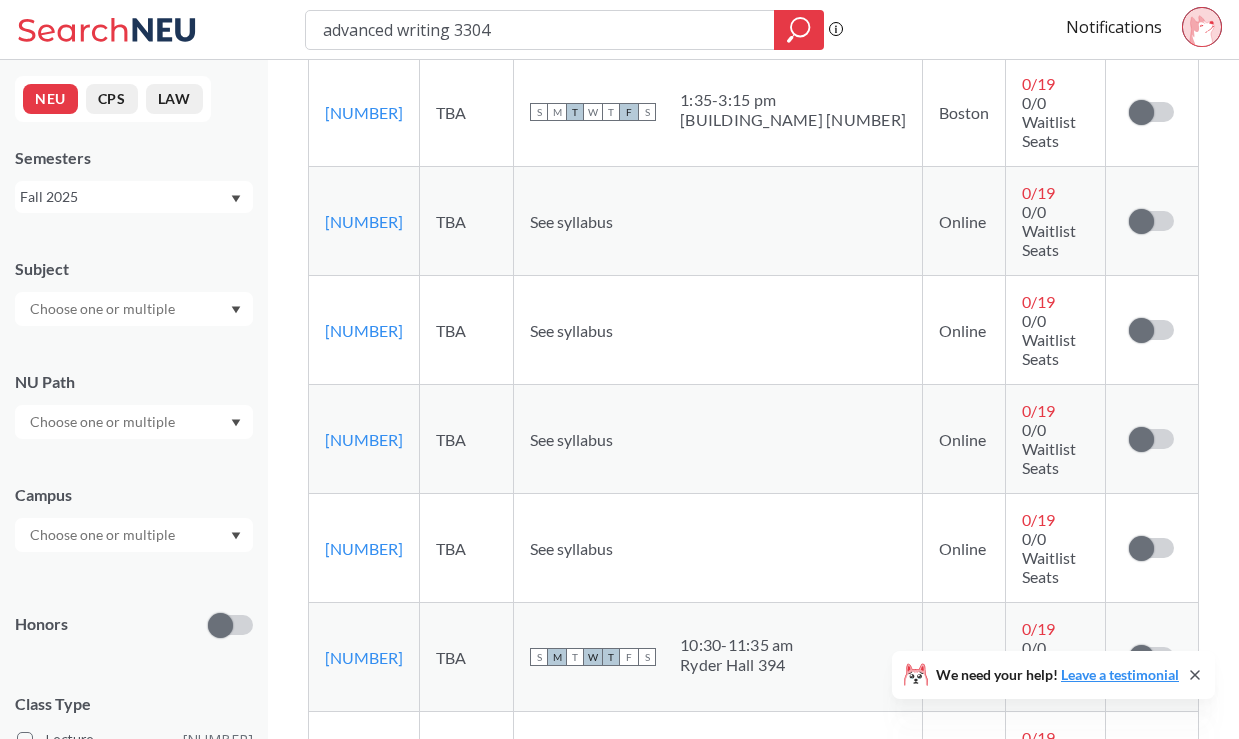 click 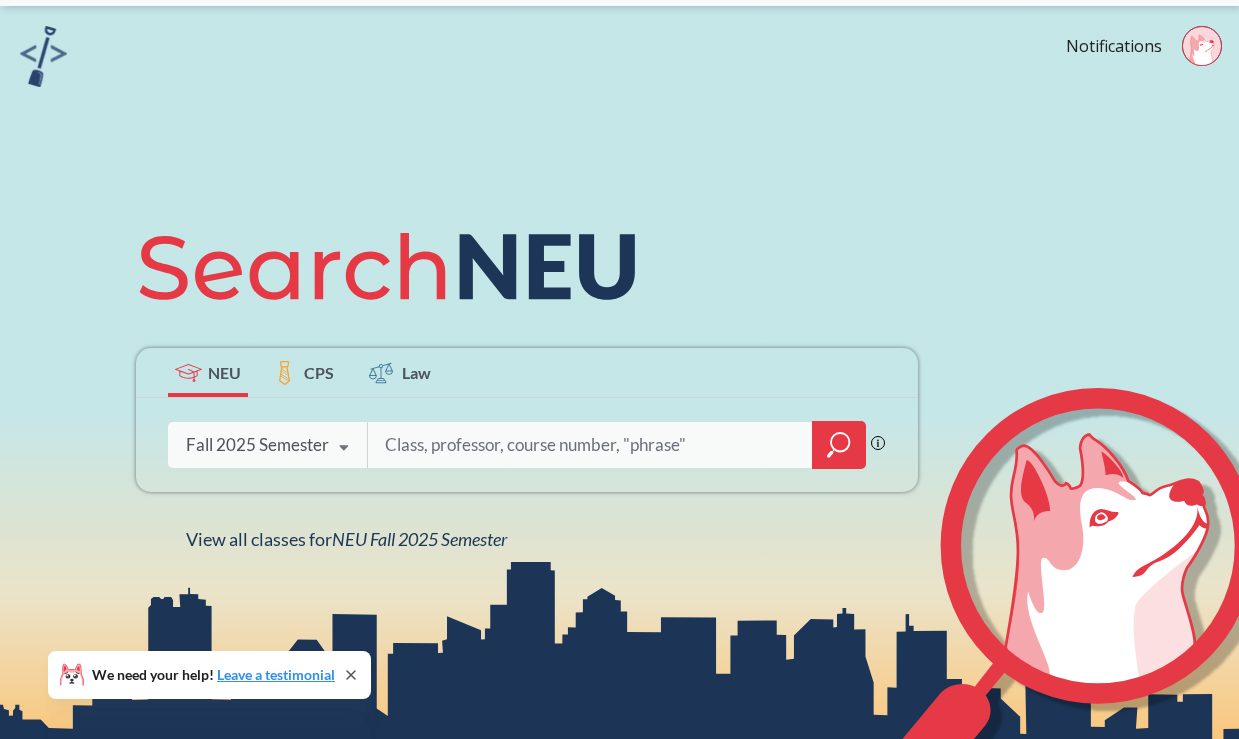 scroll, scrollTop: 0, scrollLeft: 0, axis: both 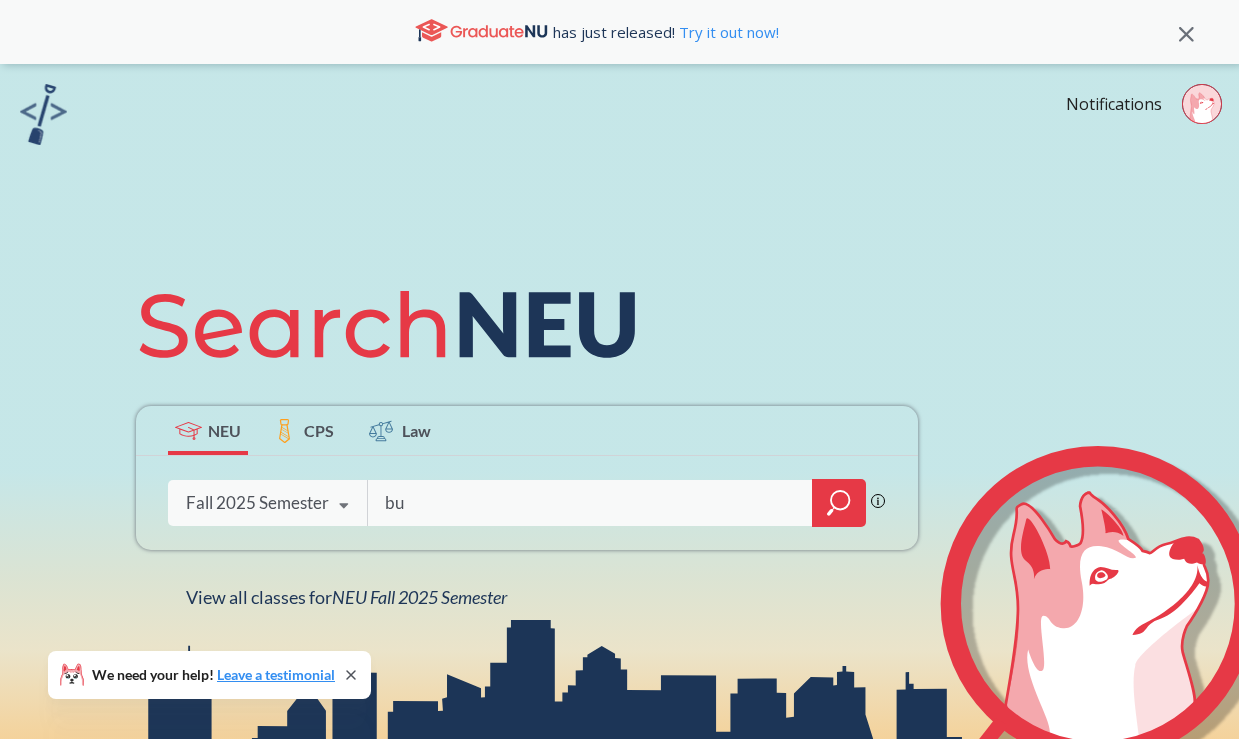 type on "b" 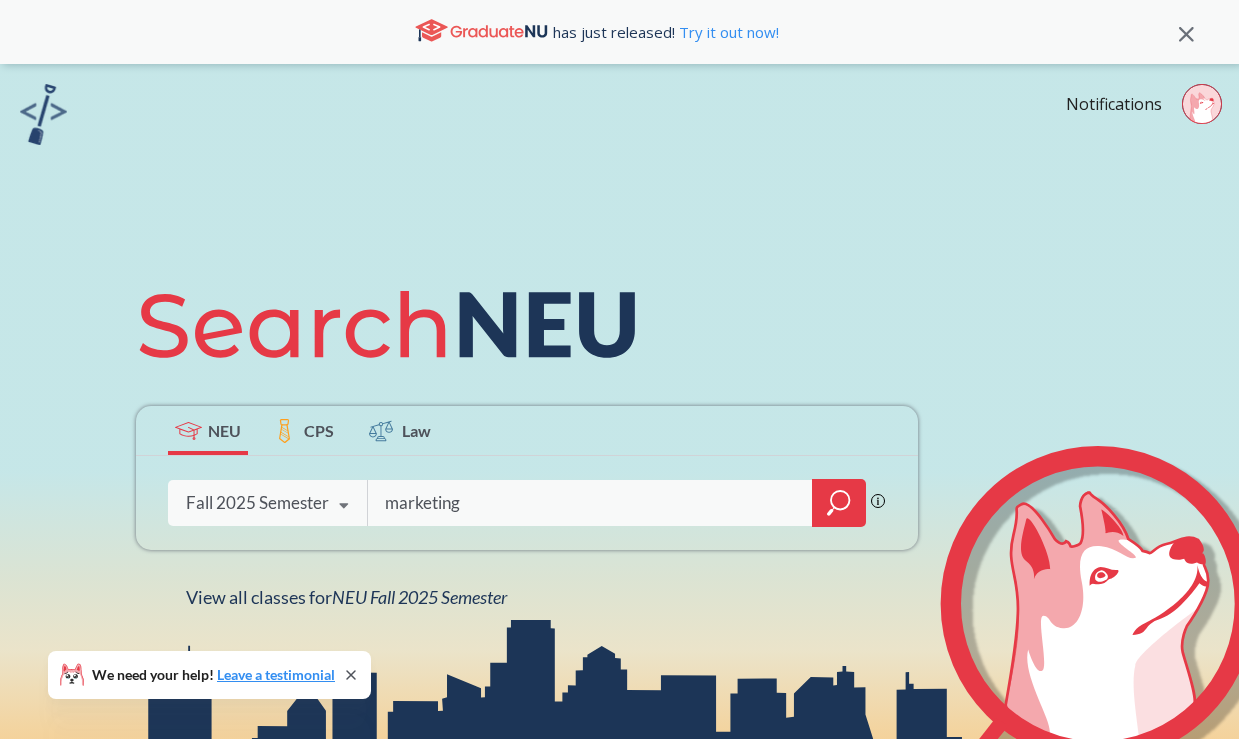 type on "marketing" 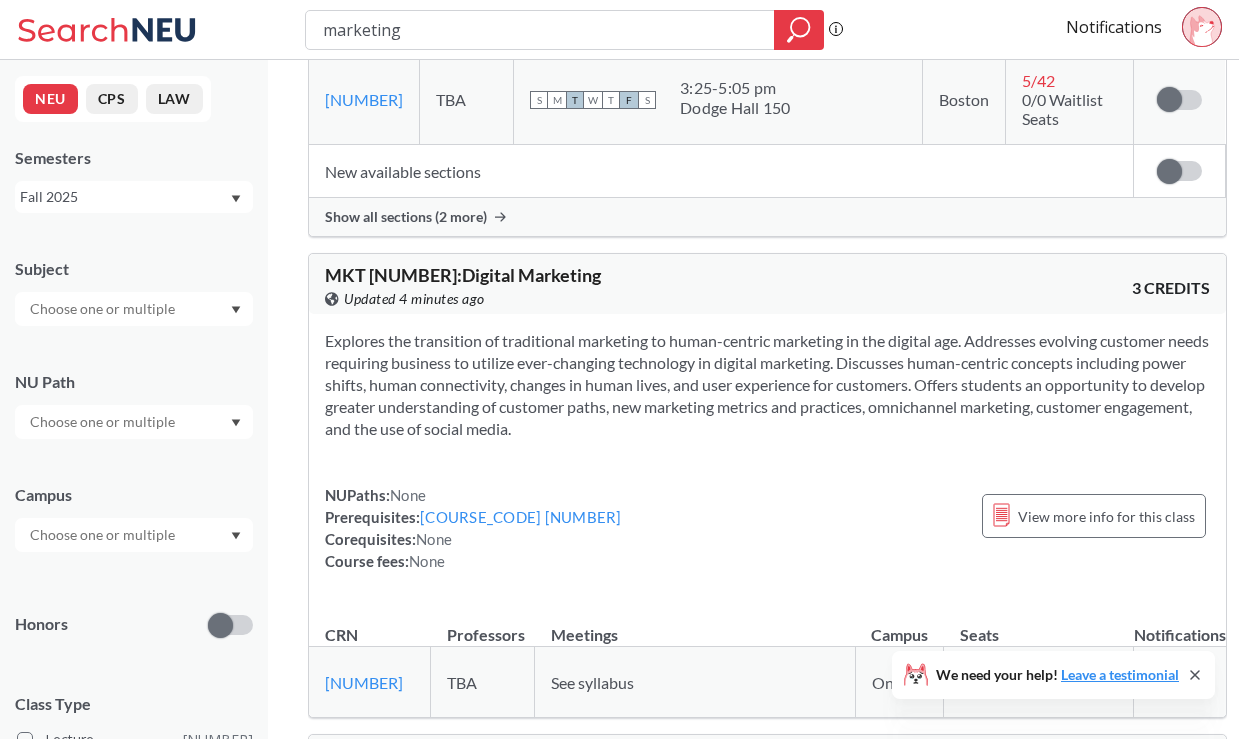 scroll, scrollTop: 2460, scrollLeft: 0, axis: vertical 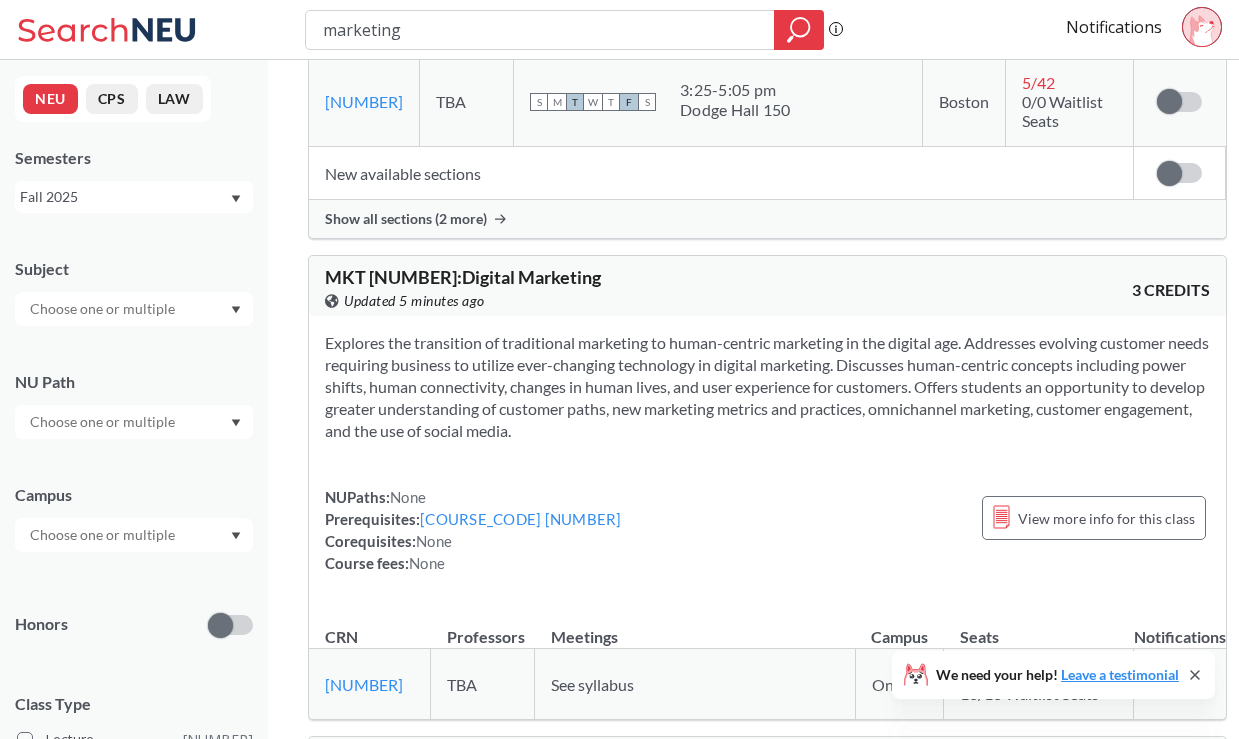 click on "[COURSE_CODE] : [COURSE_NAME]" at bounding box center (463, 277) 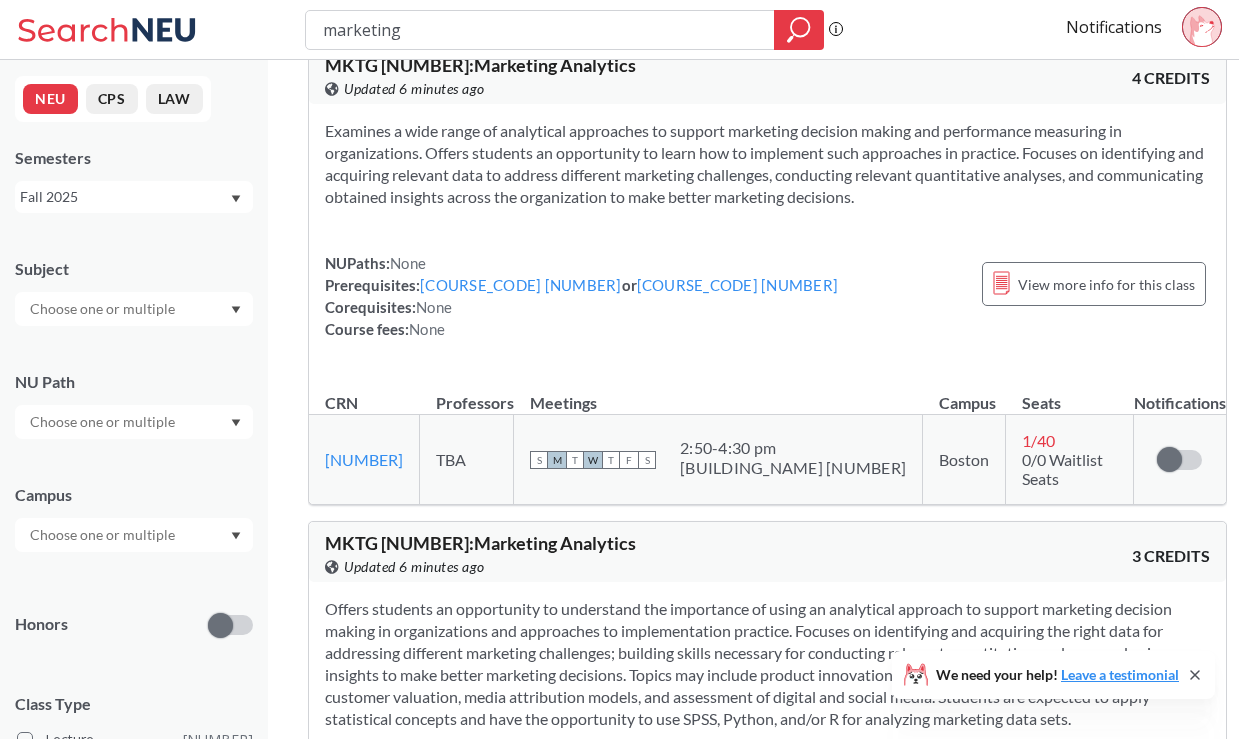 scroll, scrollTop: 0, scrollLeft: 0, axis: both 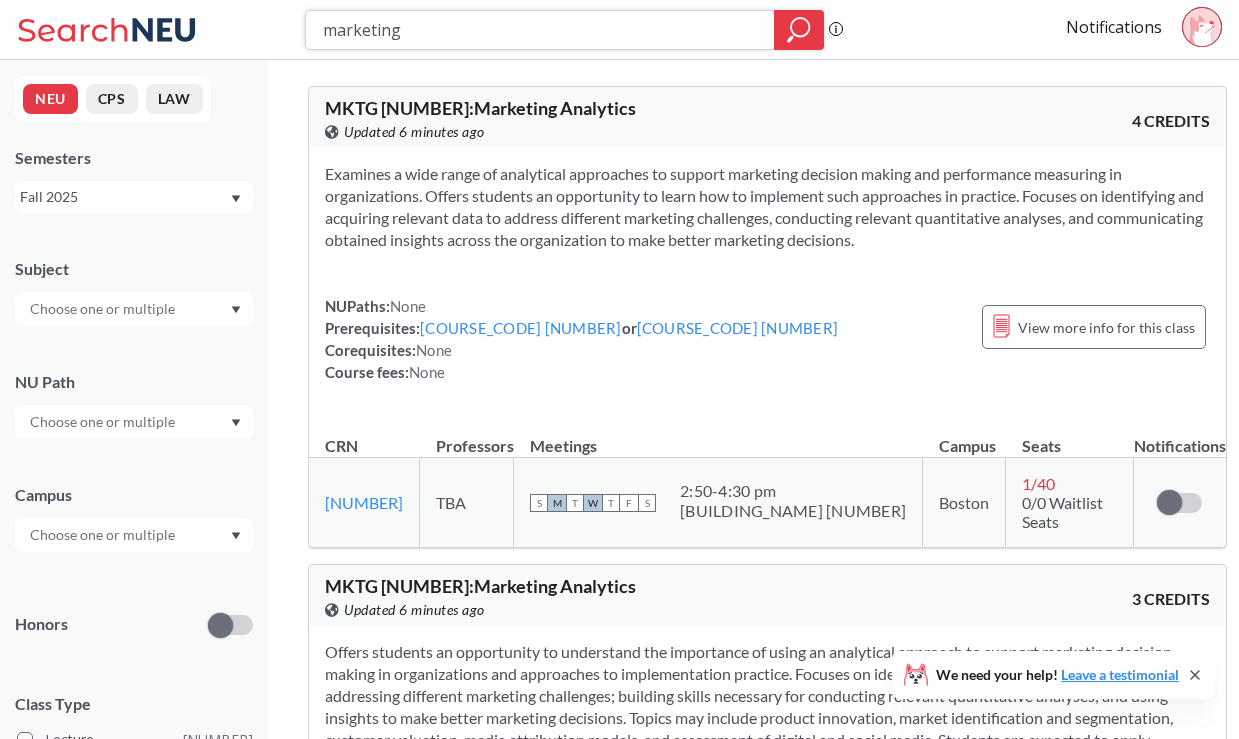 drag, startPoint x: 421, startPoint y: 33, endPoint x: 285, endPoint y: 32, distance: 136.00368 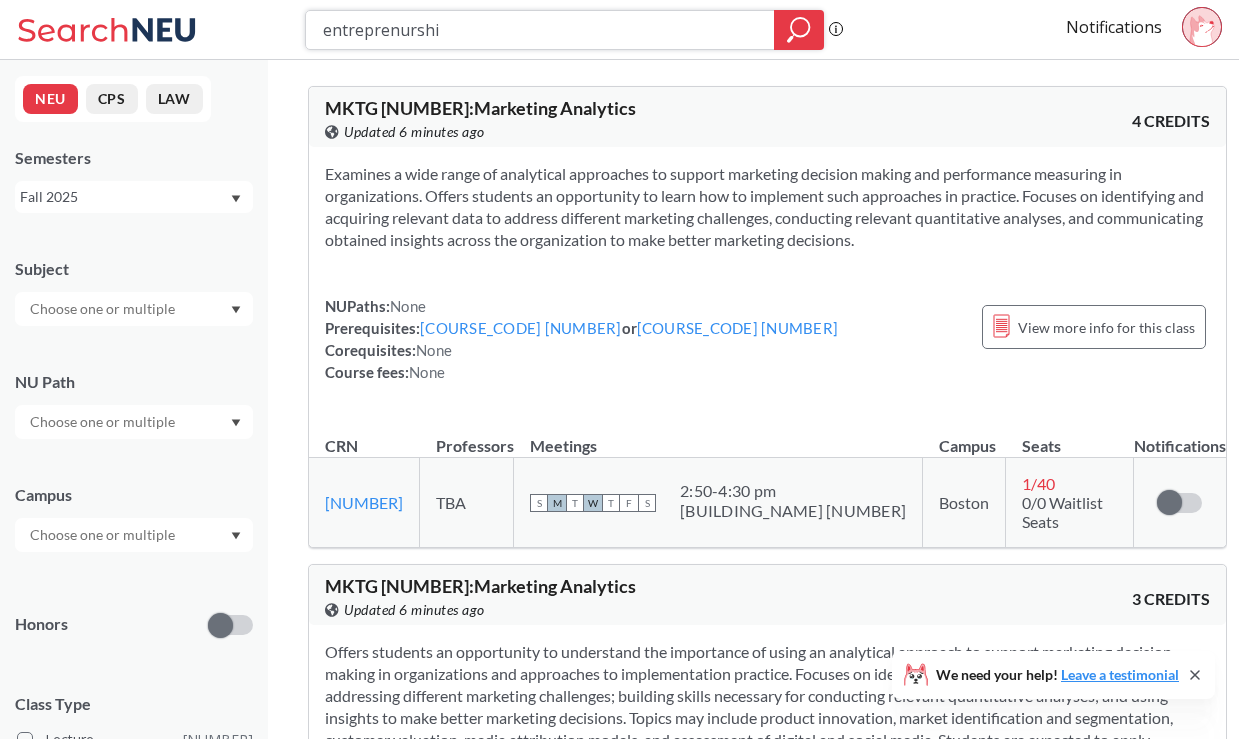 type on "entreprenurship" 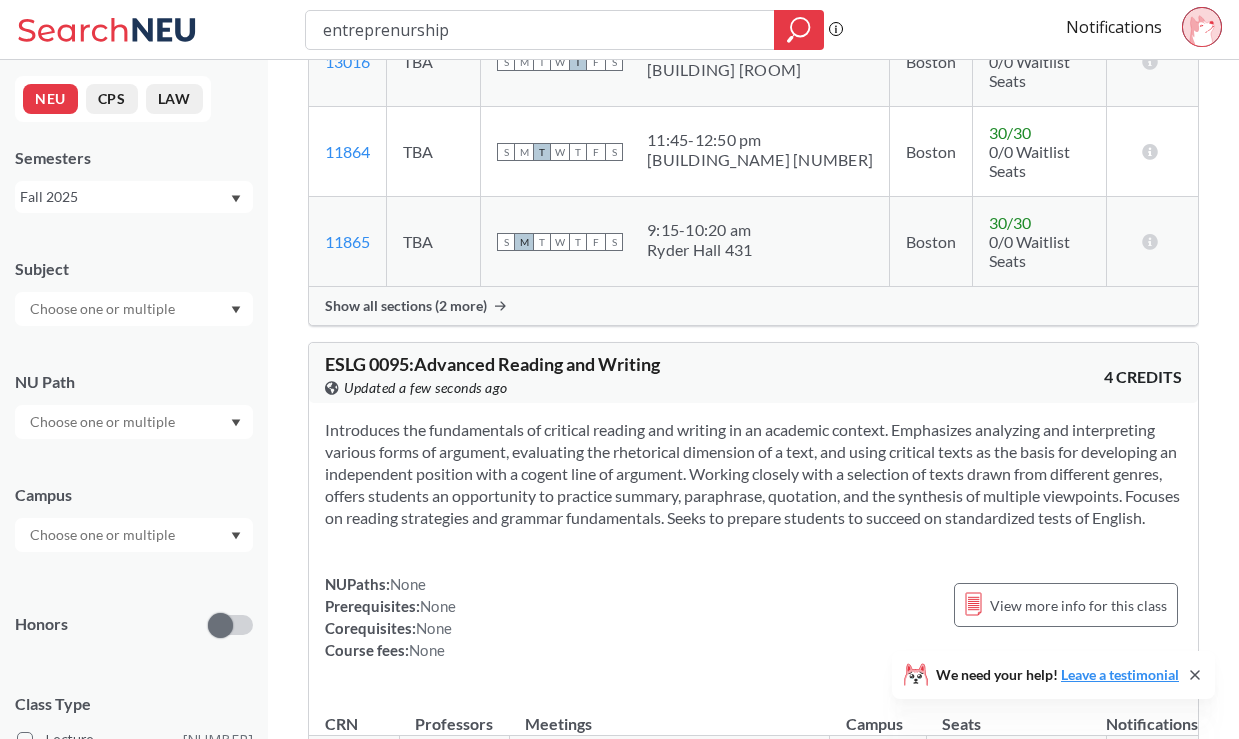 scroll, scrollTop: 1331, scrollLeft: 0, axis: vertical 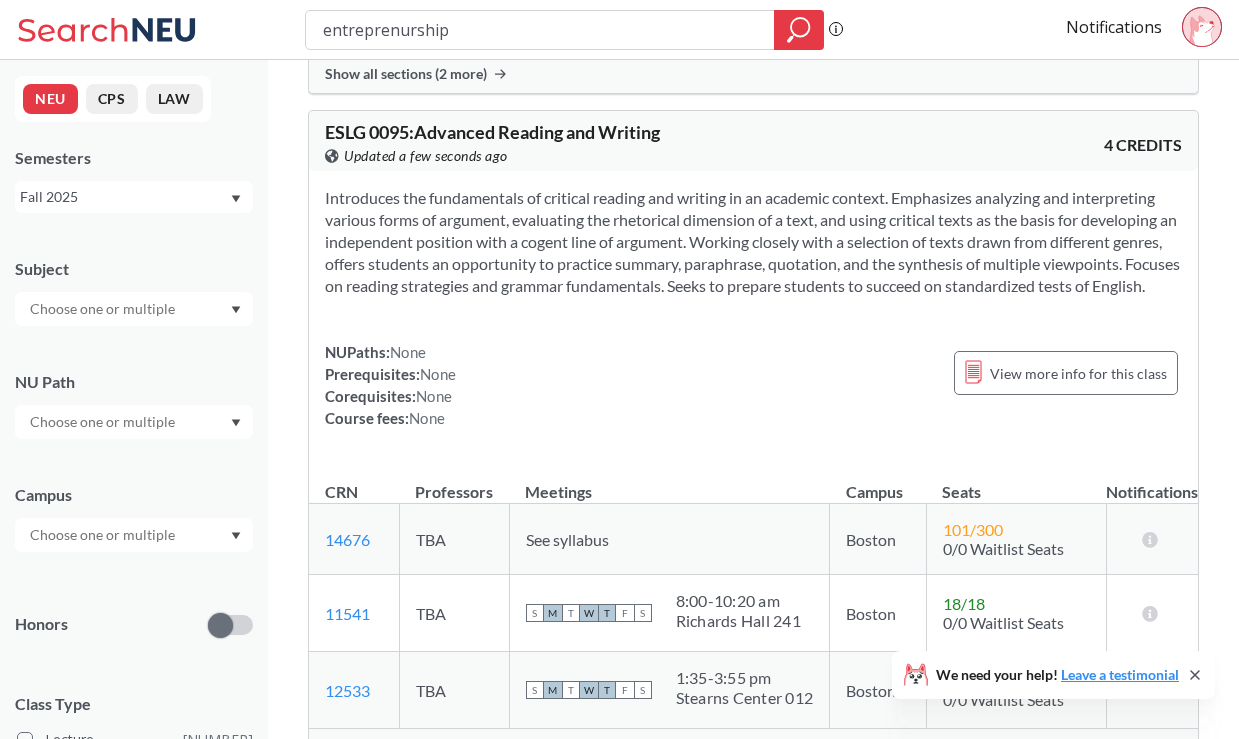 drag, startPoint x: 473, startPoint y: 36, endPoint x: 276, endPoint y: 36, distance: 197 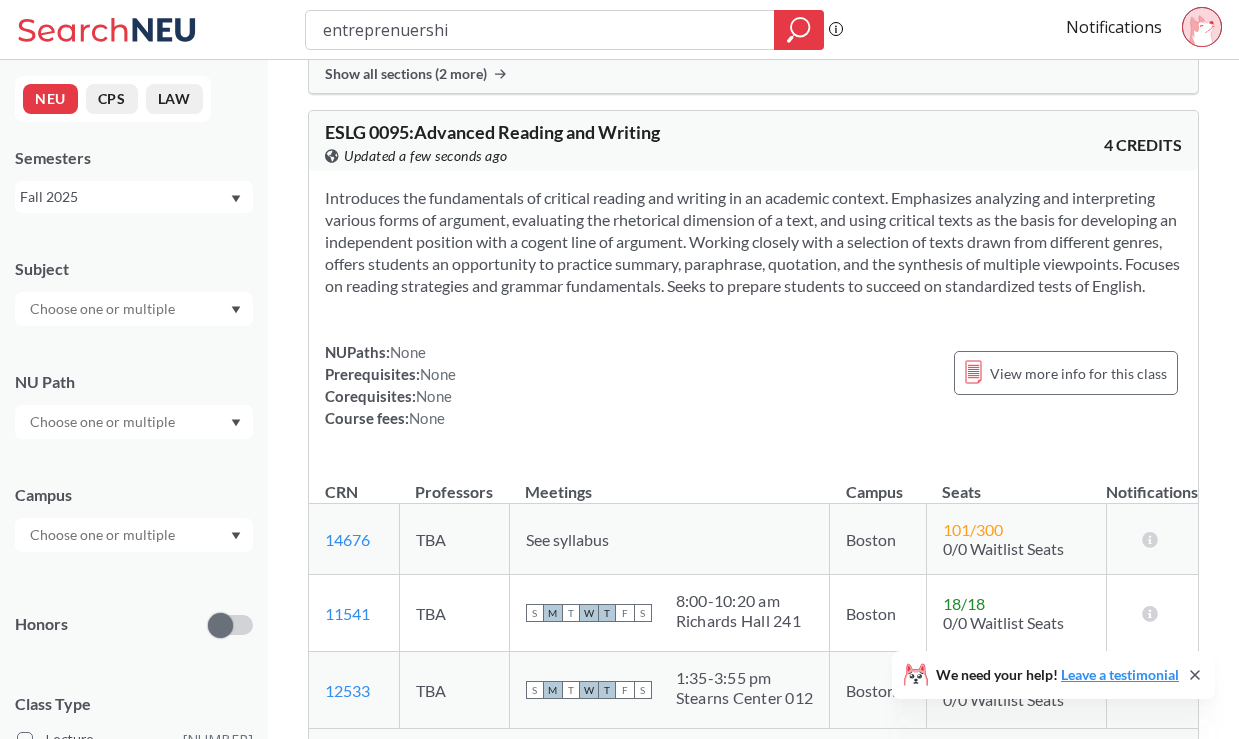 type on "entreprenuership" 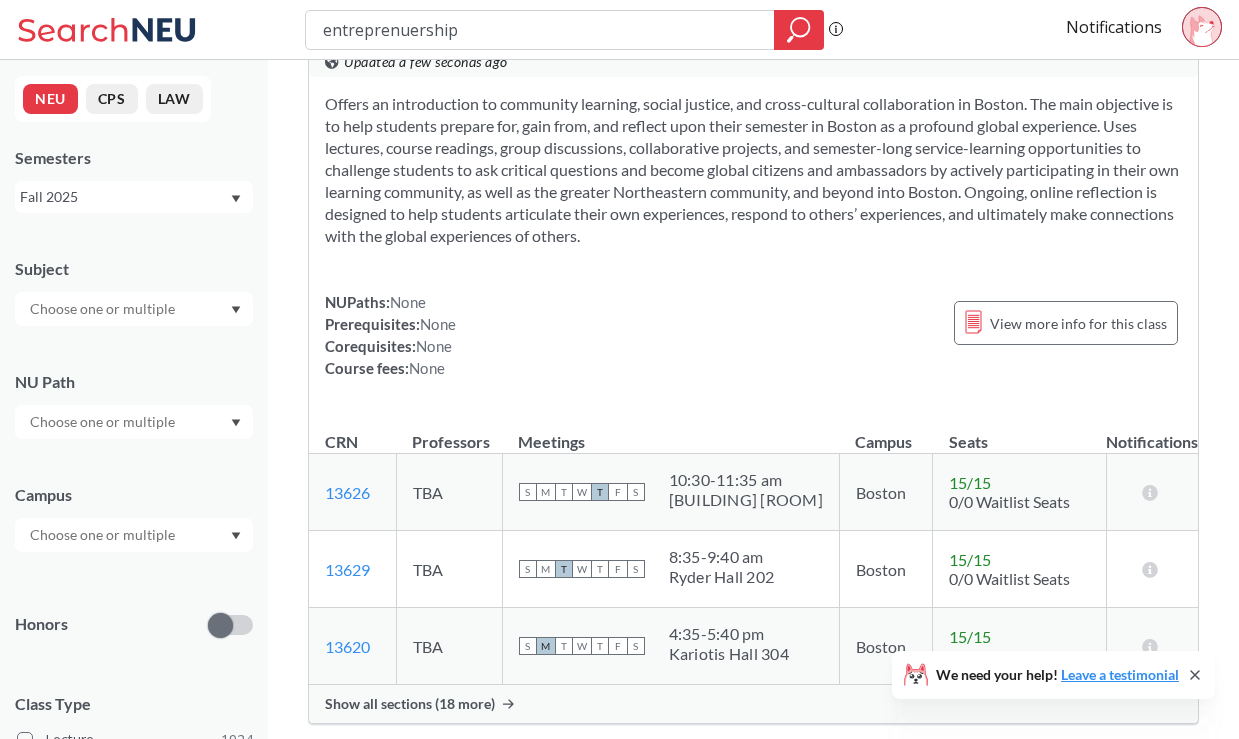 scroll, scrollTop: 2180, scrollLeft: 0, axis: vertical 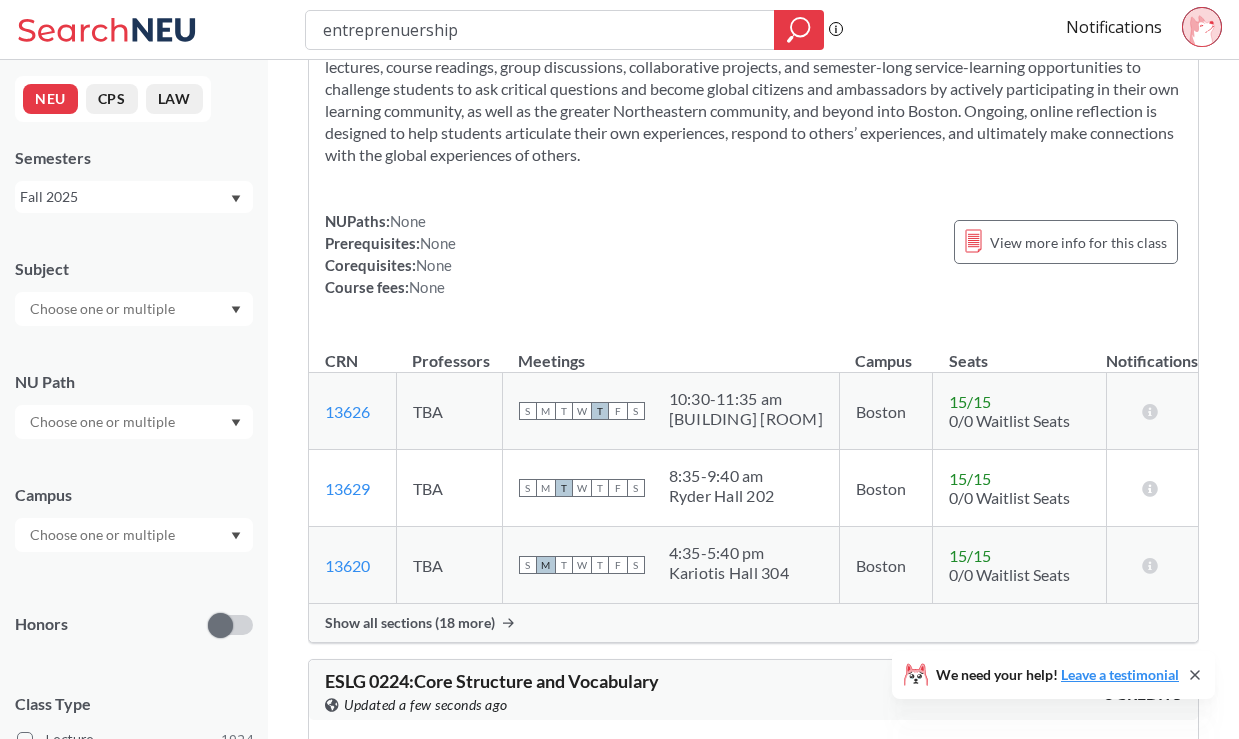 drag, startPoint x: 466, startPoint y: 29, endPoint x: 319, endPoint y: 29, distance: 147 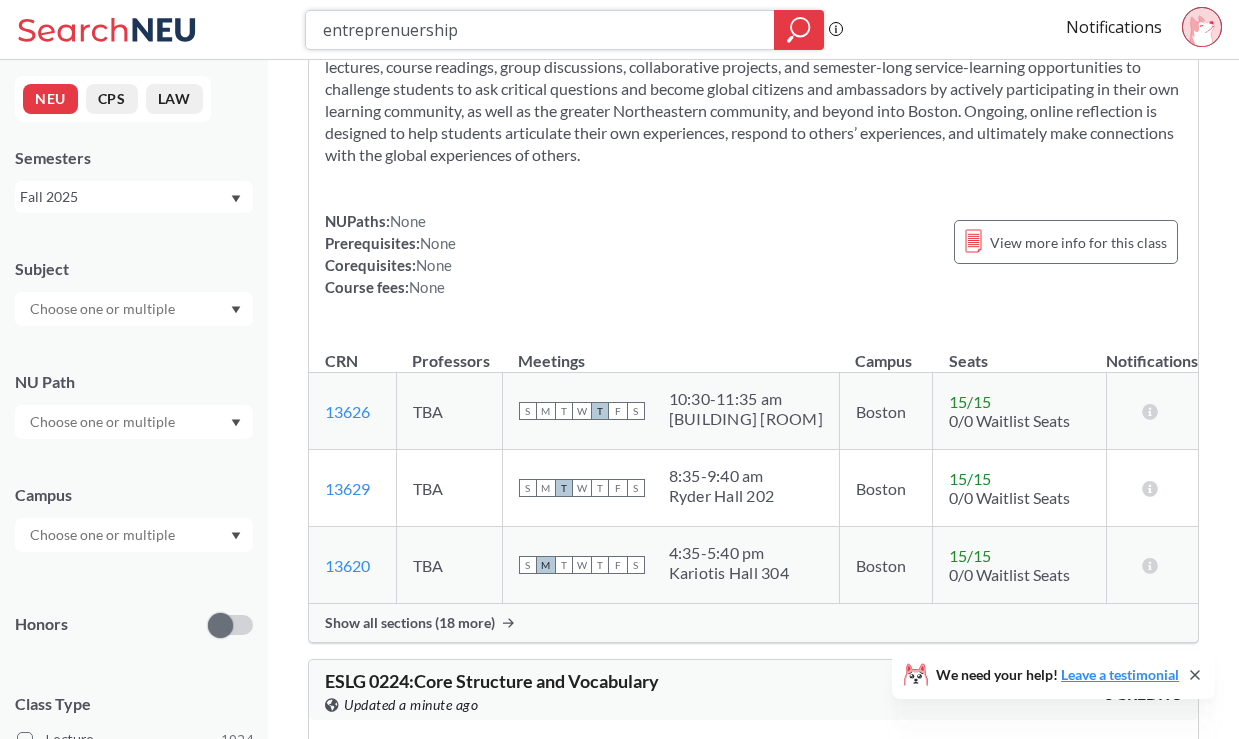 paste on "eu" 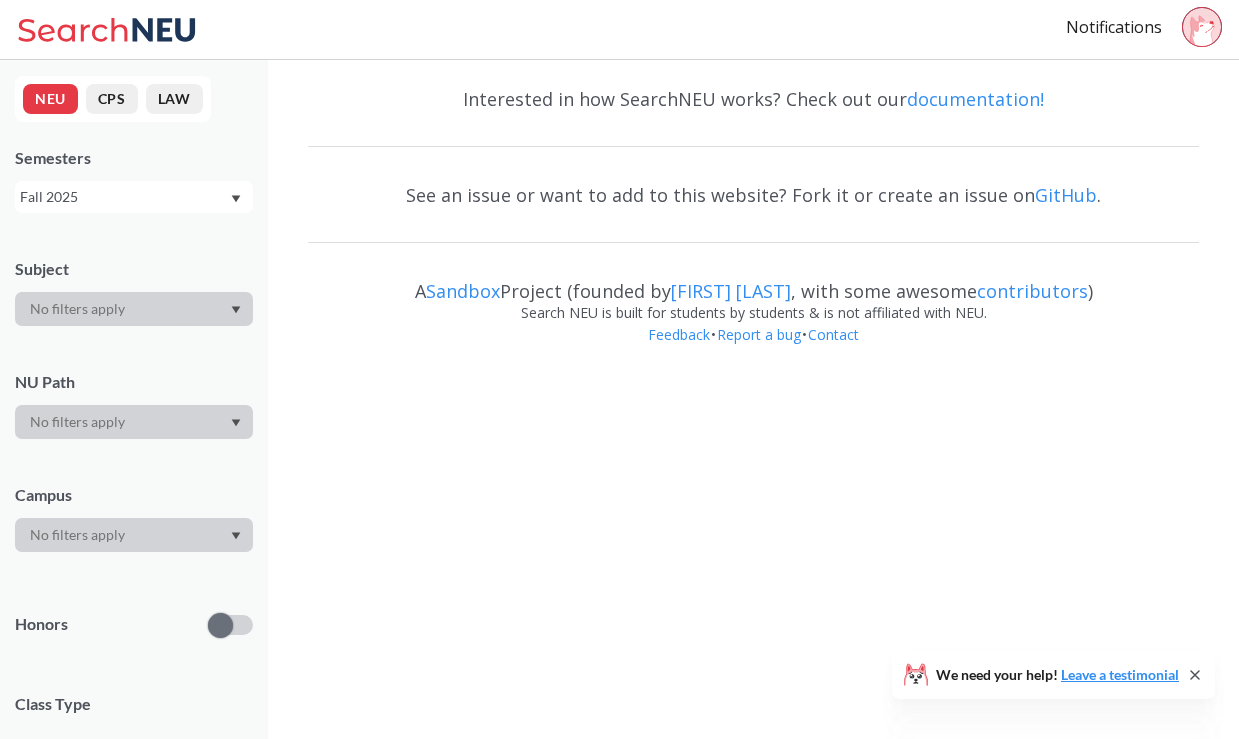 scroll, scrollTop: 0, scrollLeft: 0, axis: both 